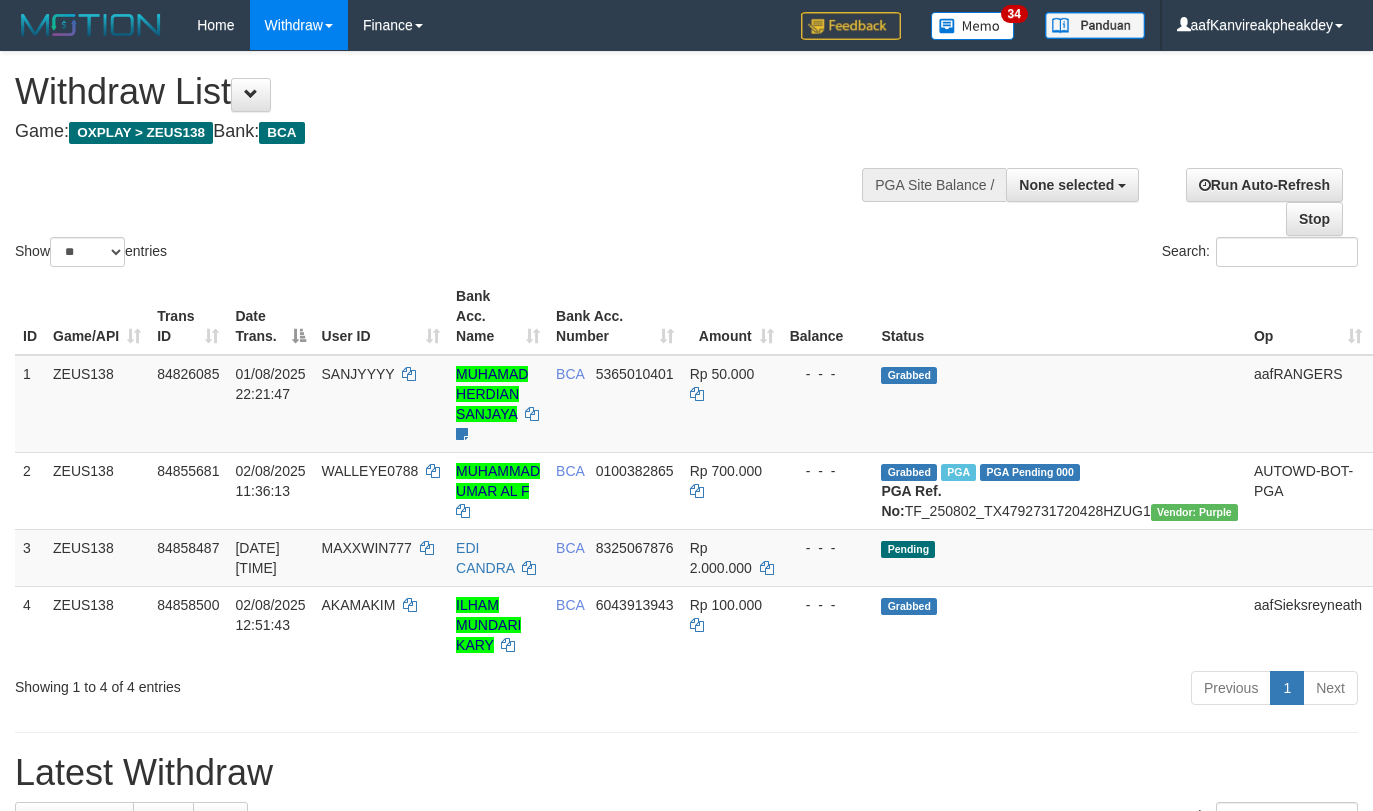 select 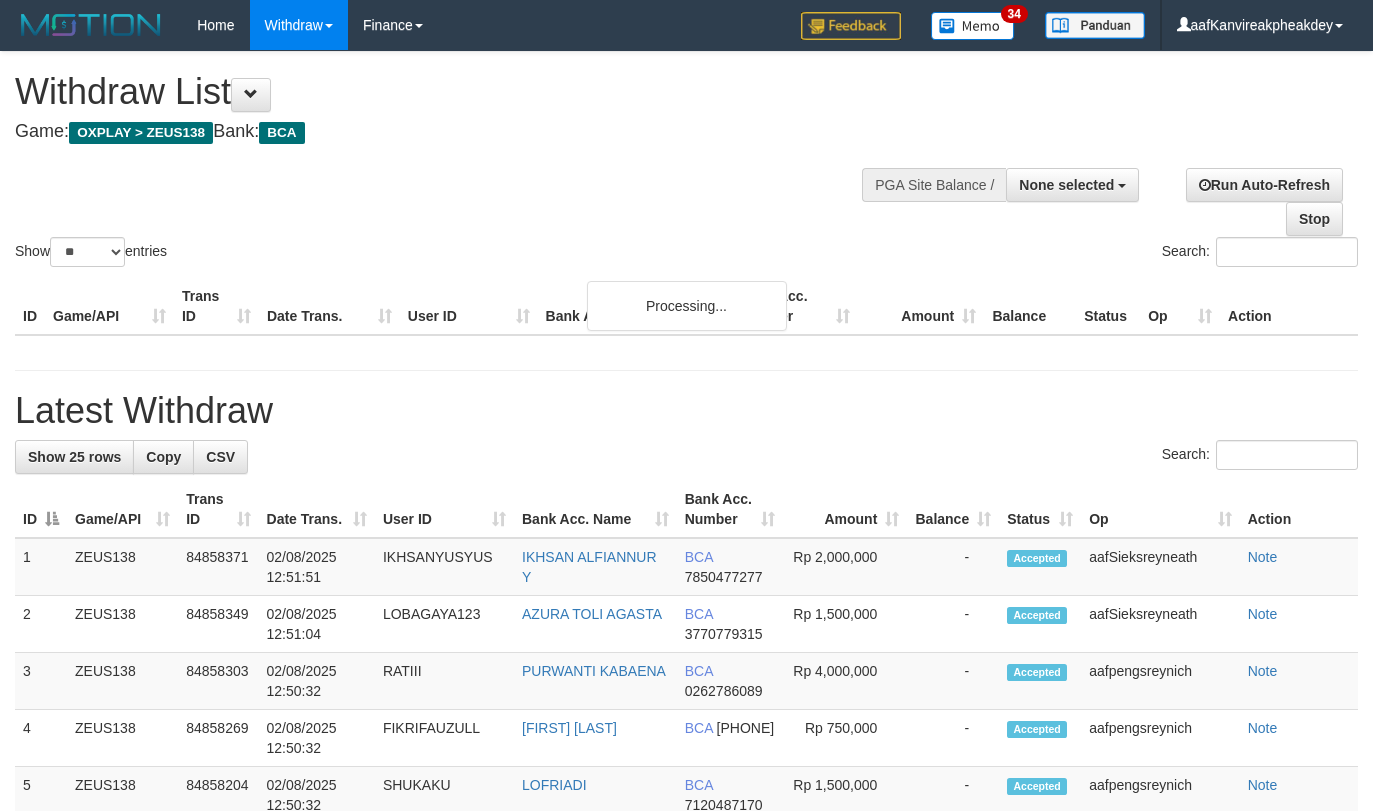 select 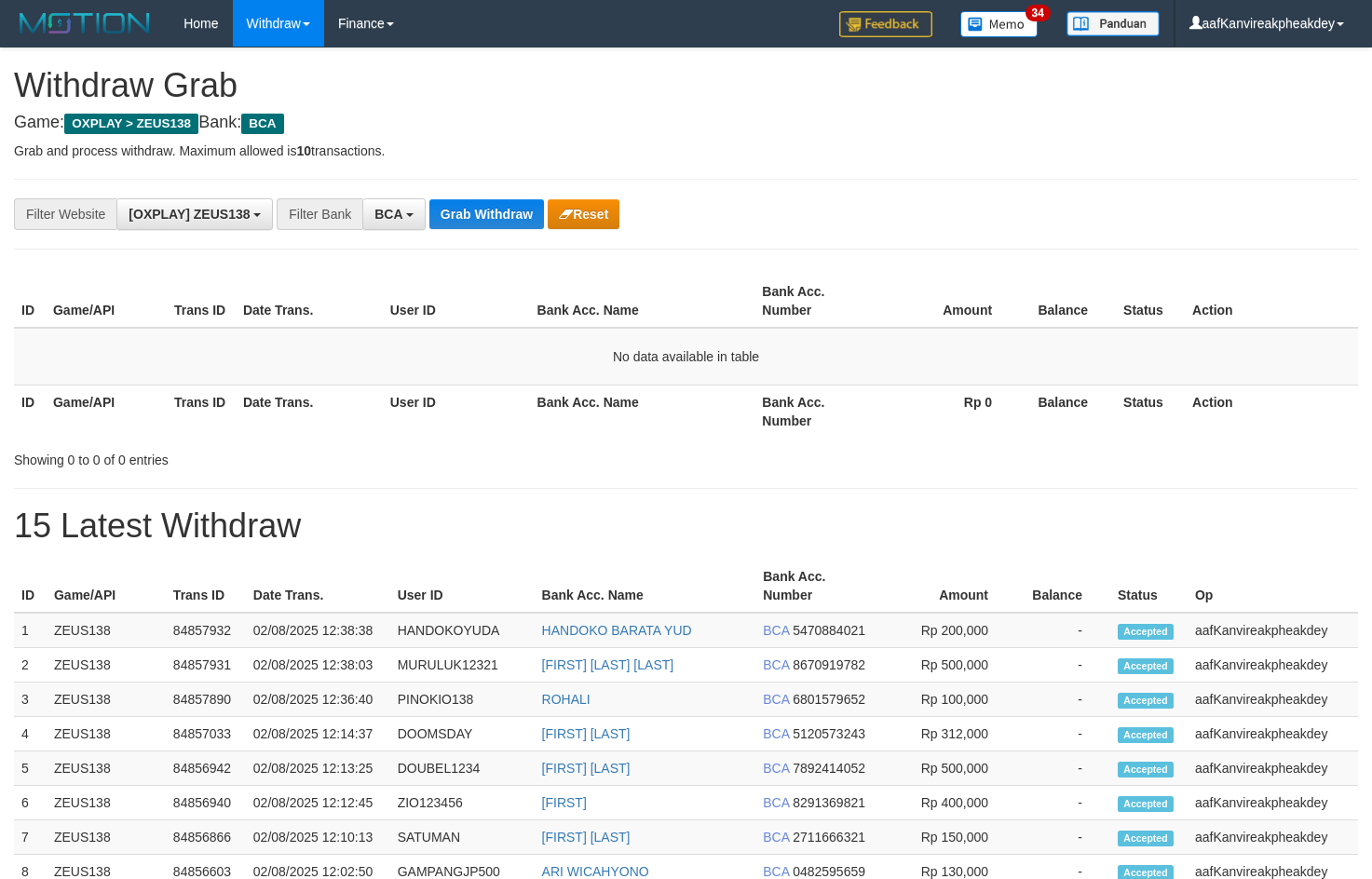 scroll, scrollTop: 0, scrollLeft: 0, axis: both 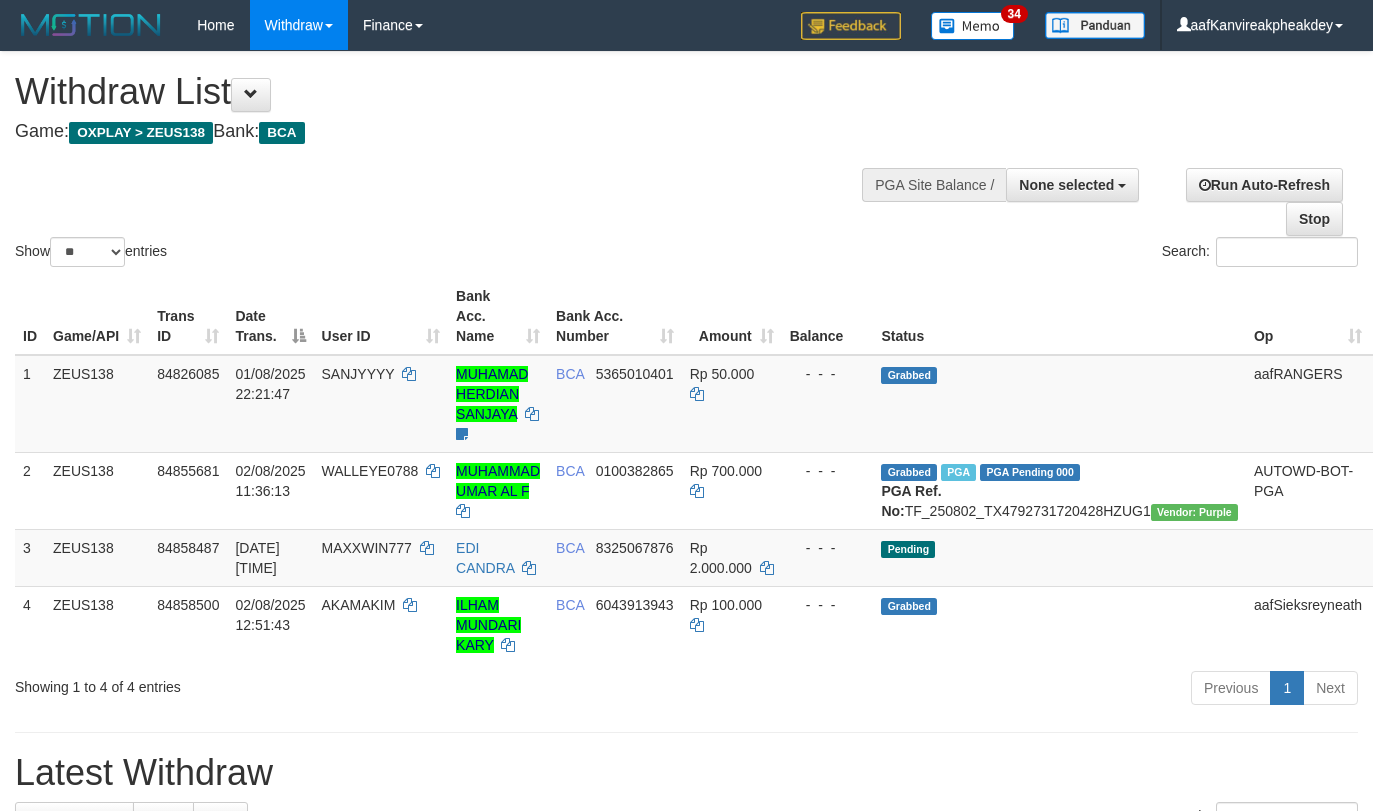 select 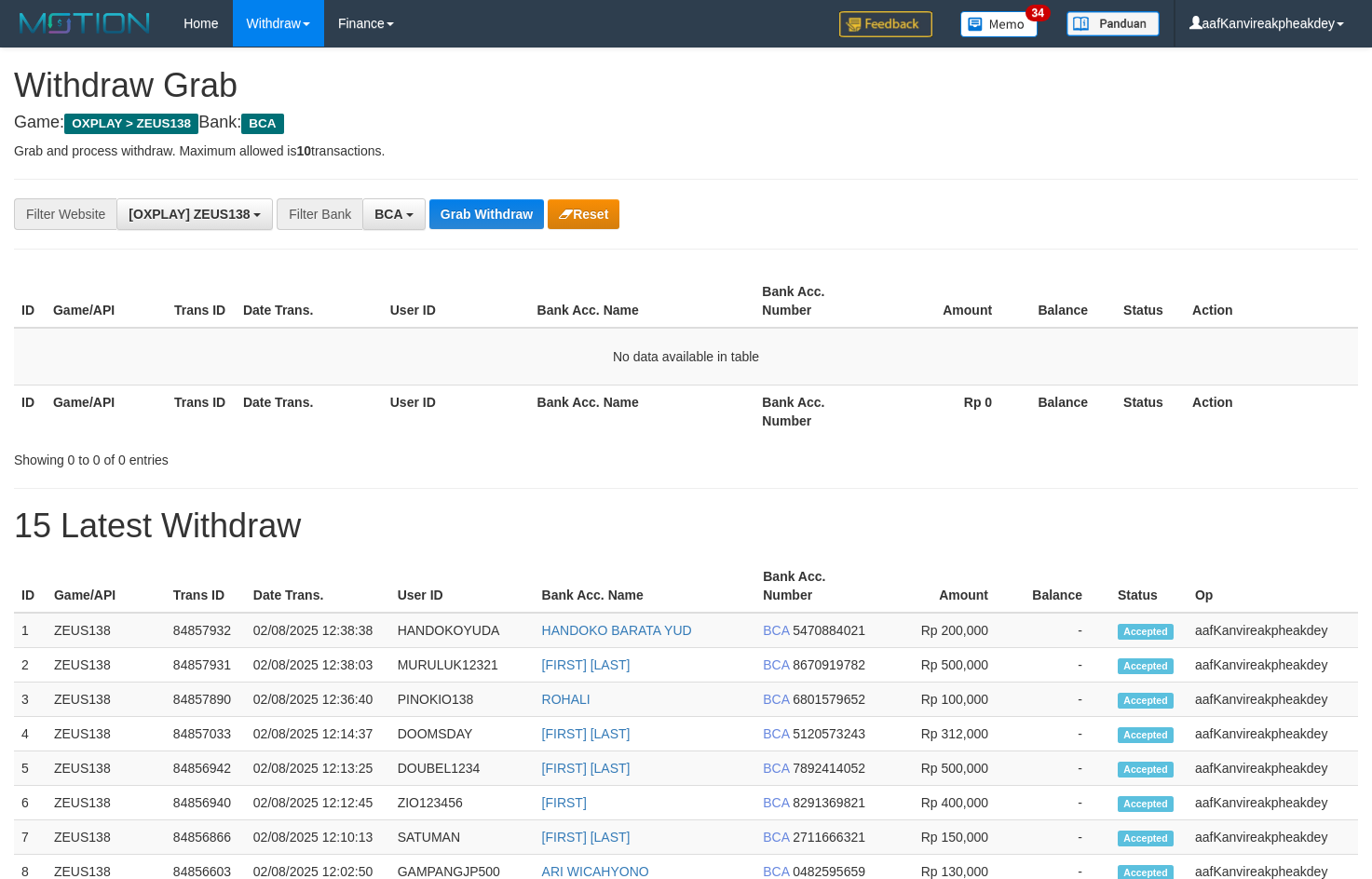 scroll, scrollTop: 0, scrollLeft: 0, axis: both 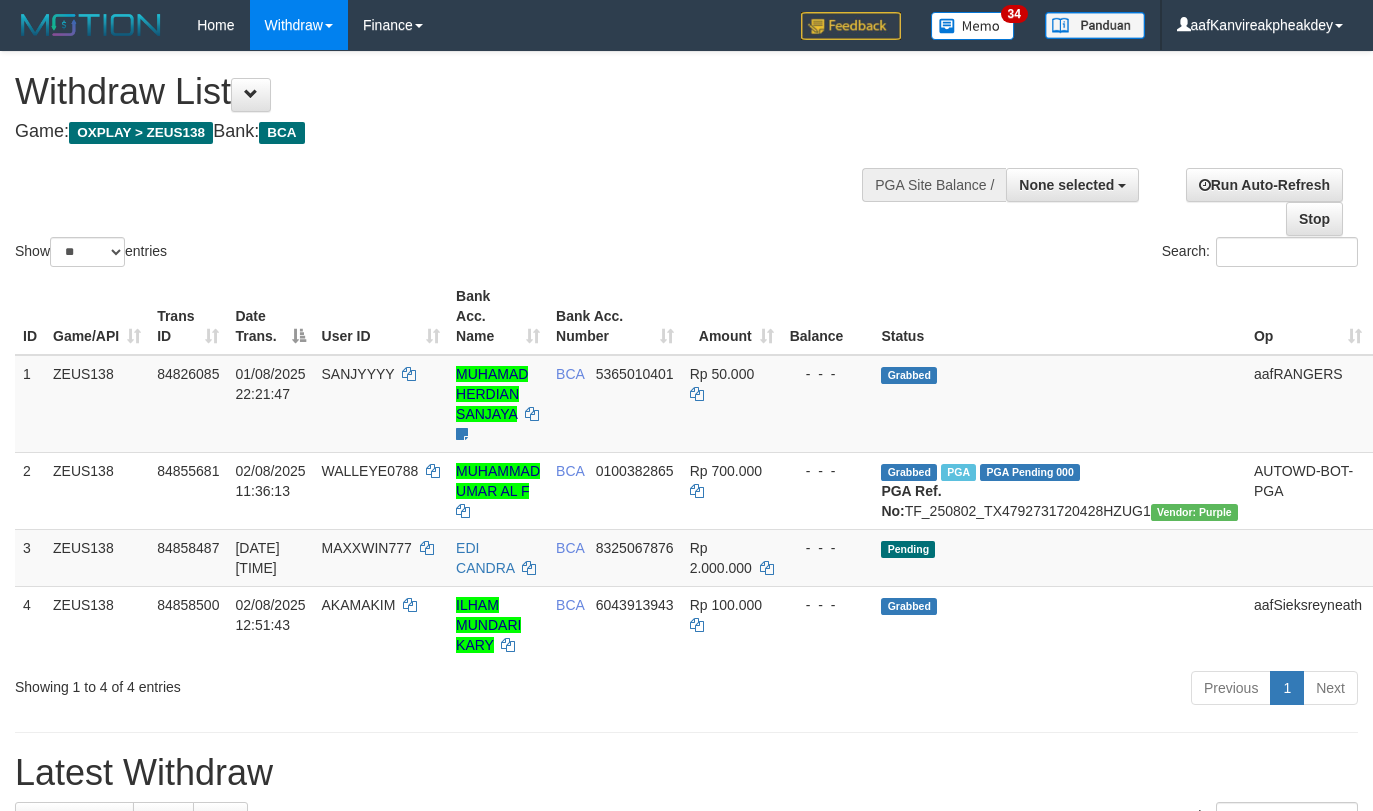 select 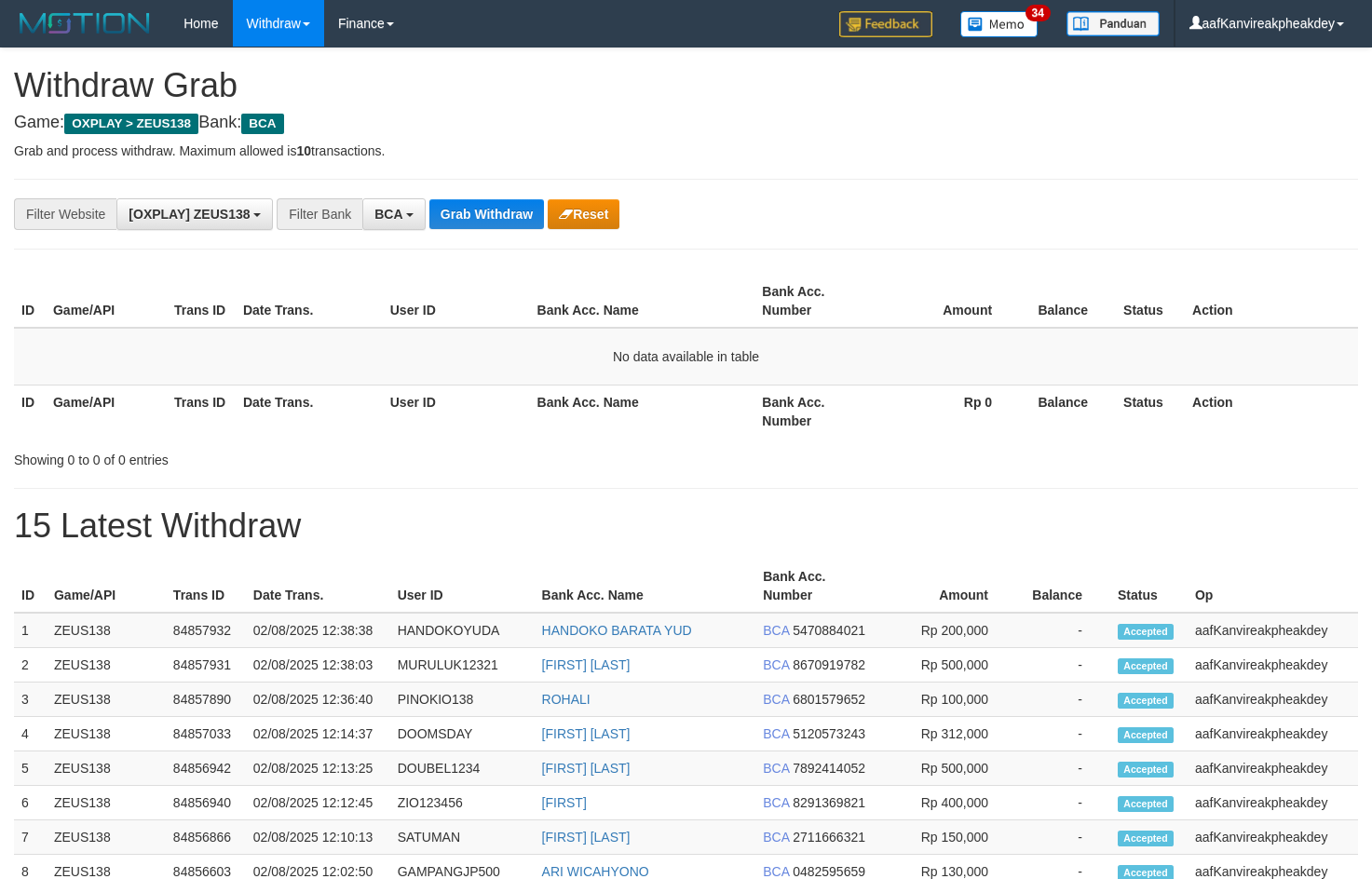 scroll, scrollTop: 0, scrollLeft: 0, axis: both 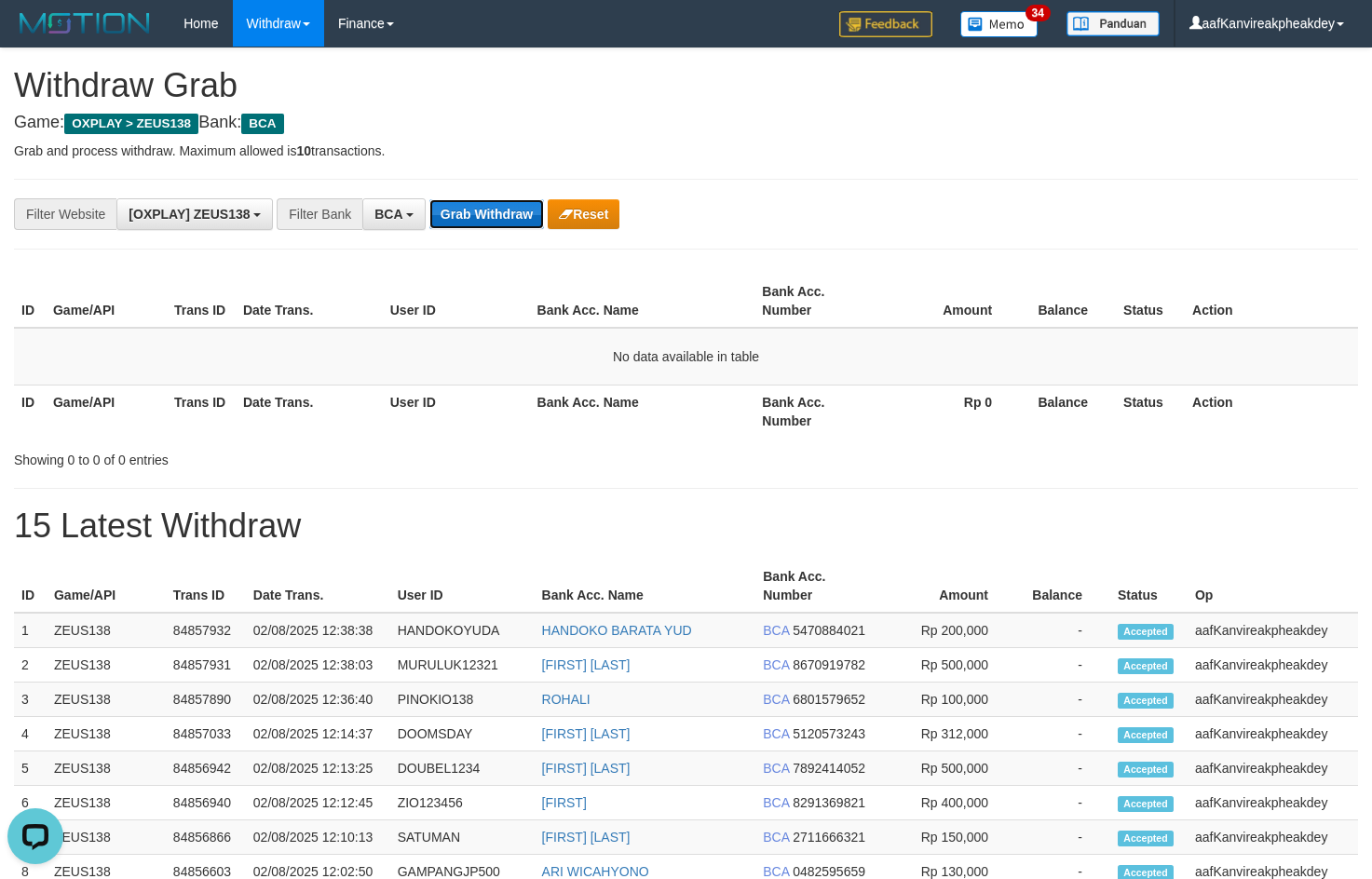 click on "Grab Withdraw" at bounding box center [486, 214] 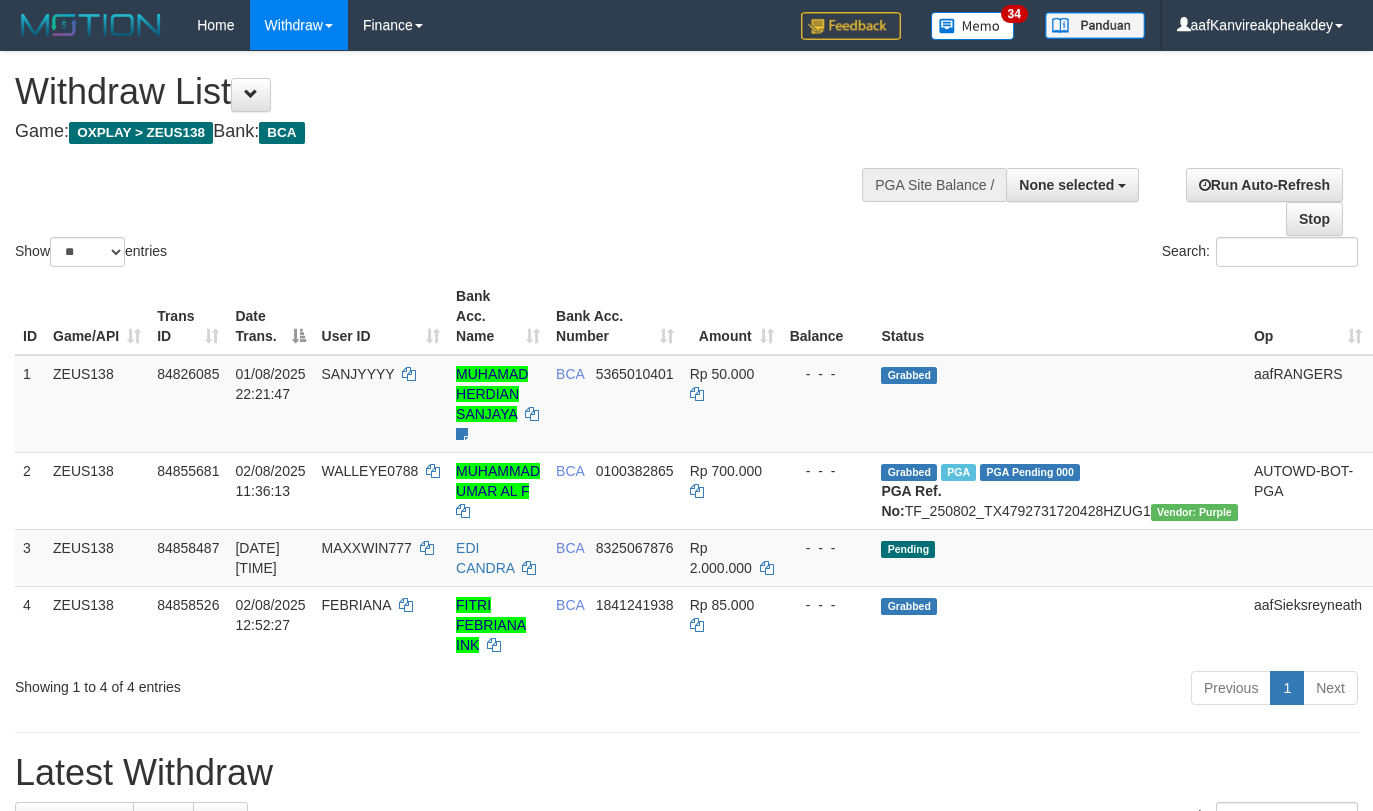 select 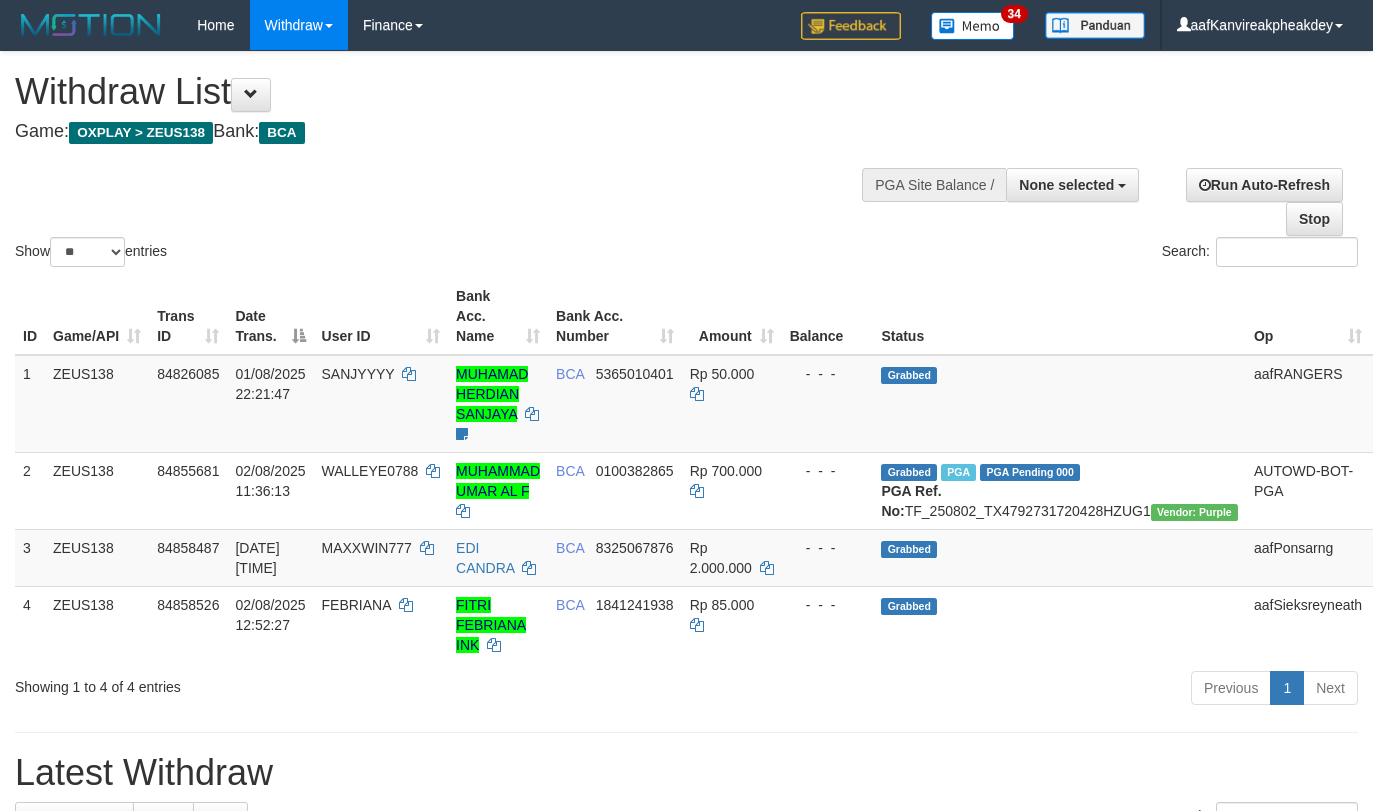 select 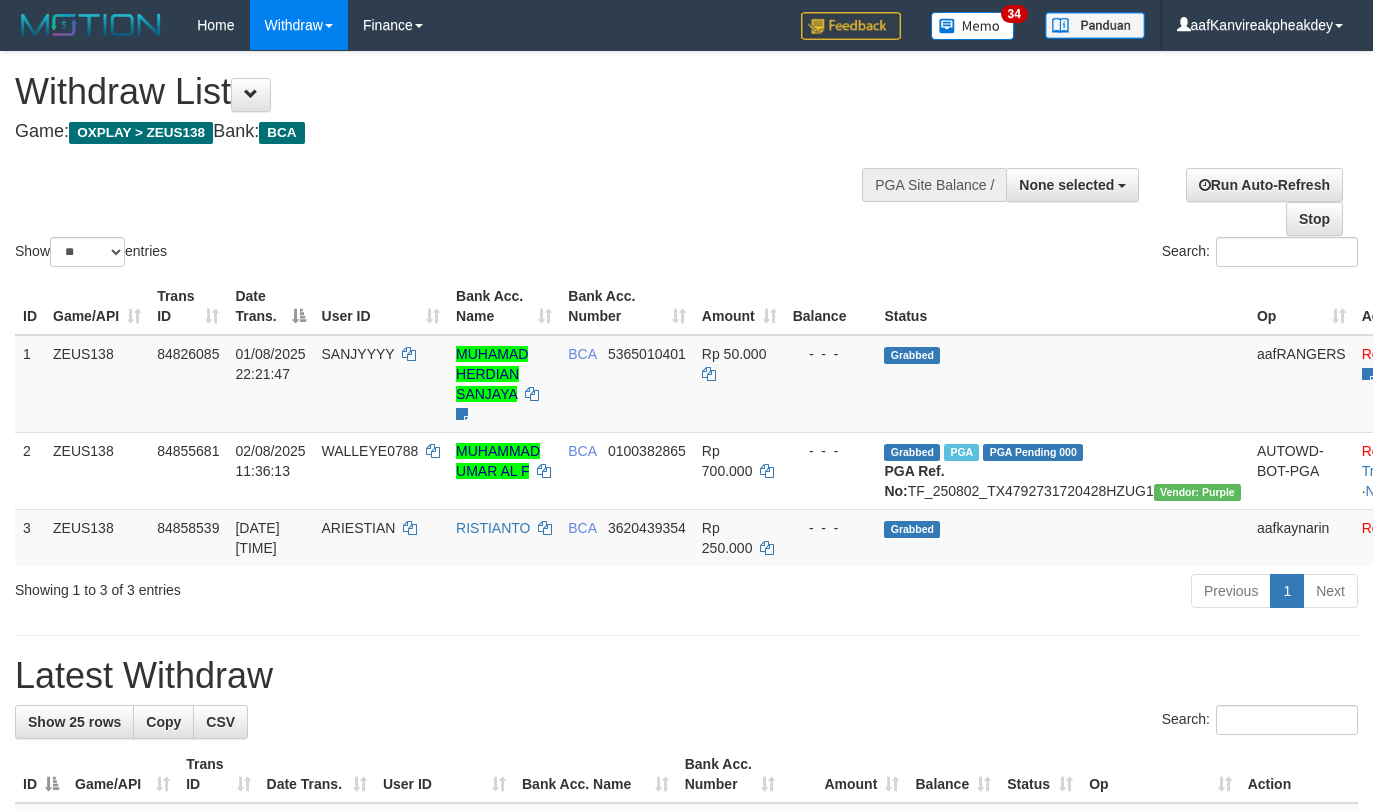 select 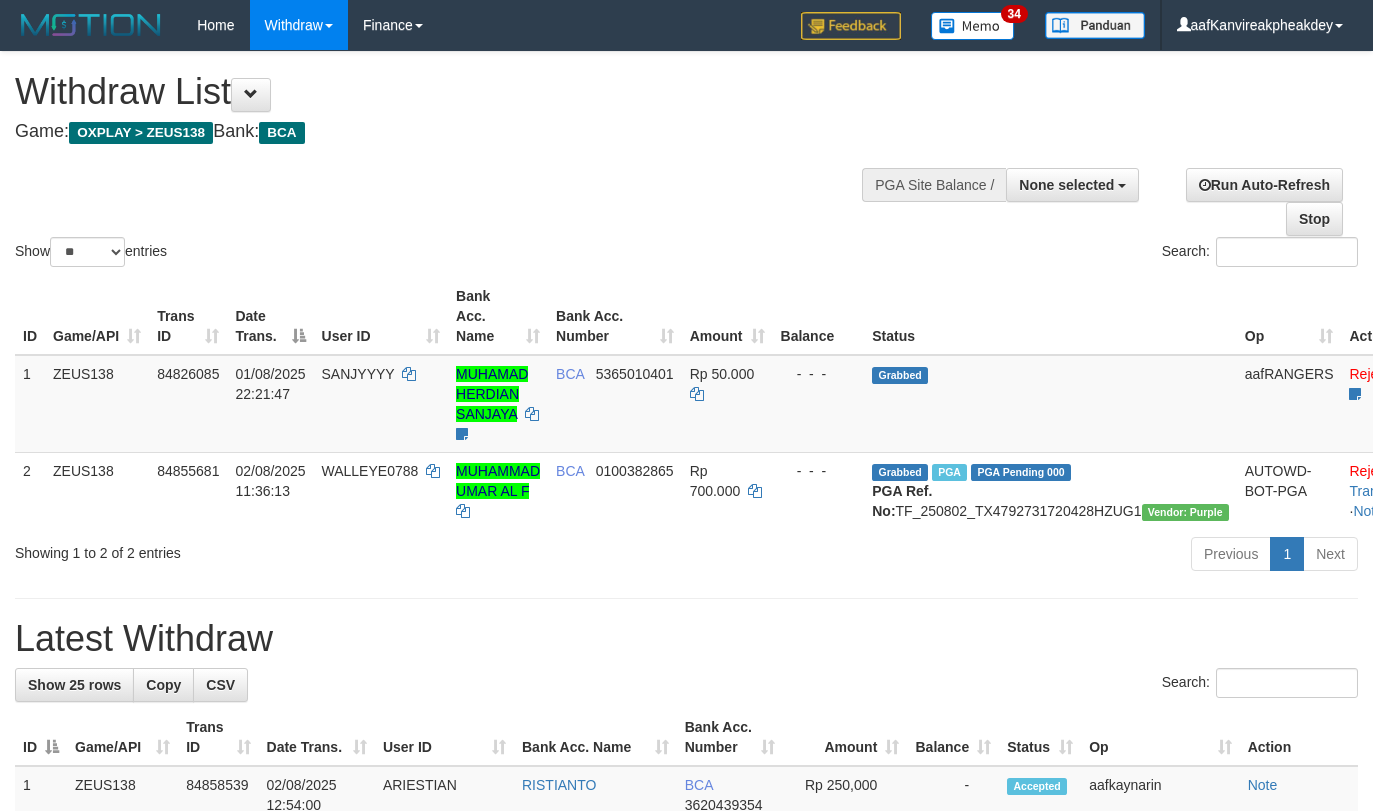 select 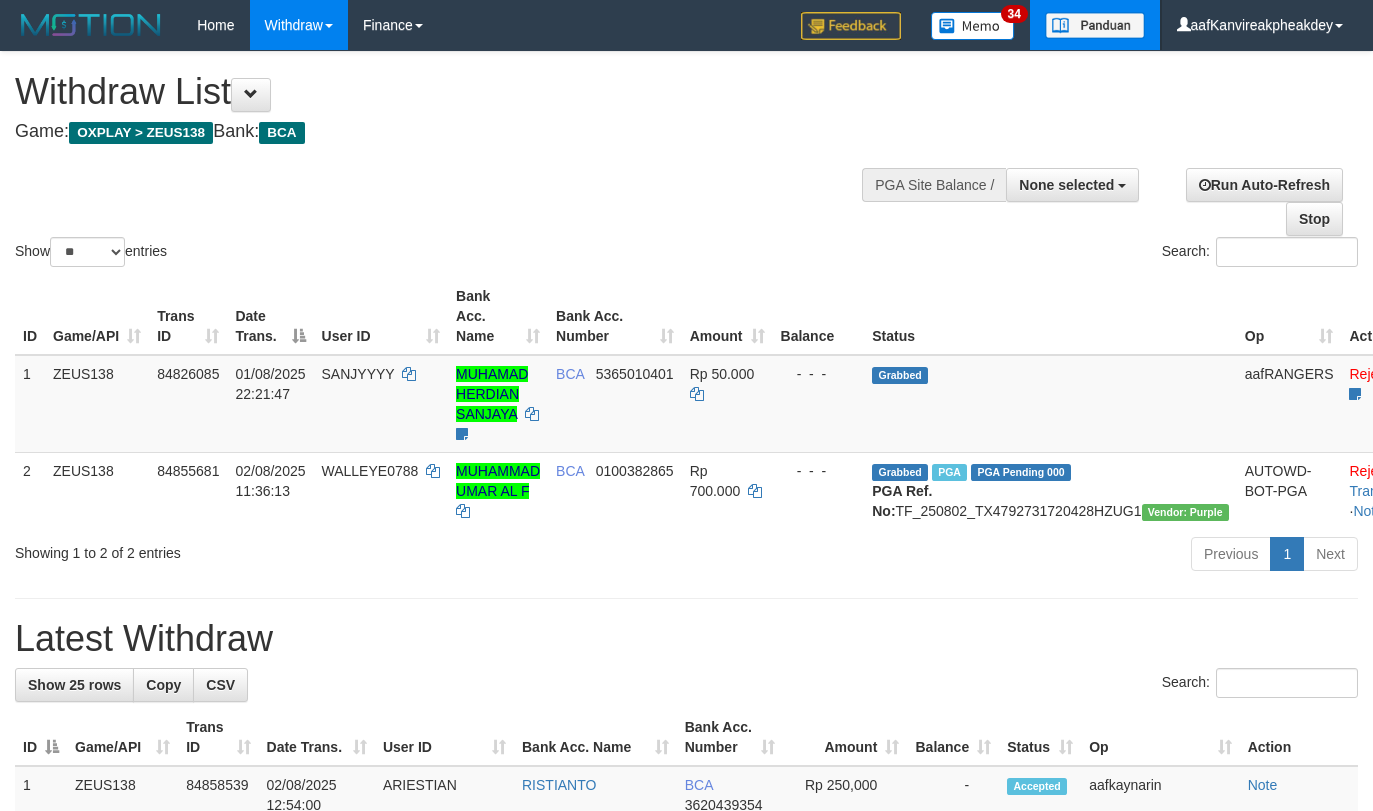 scroll, scrollTop: 0, scrollLeft: 0, axis: both 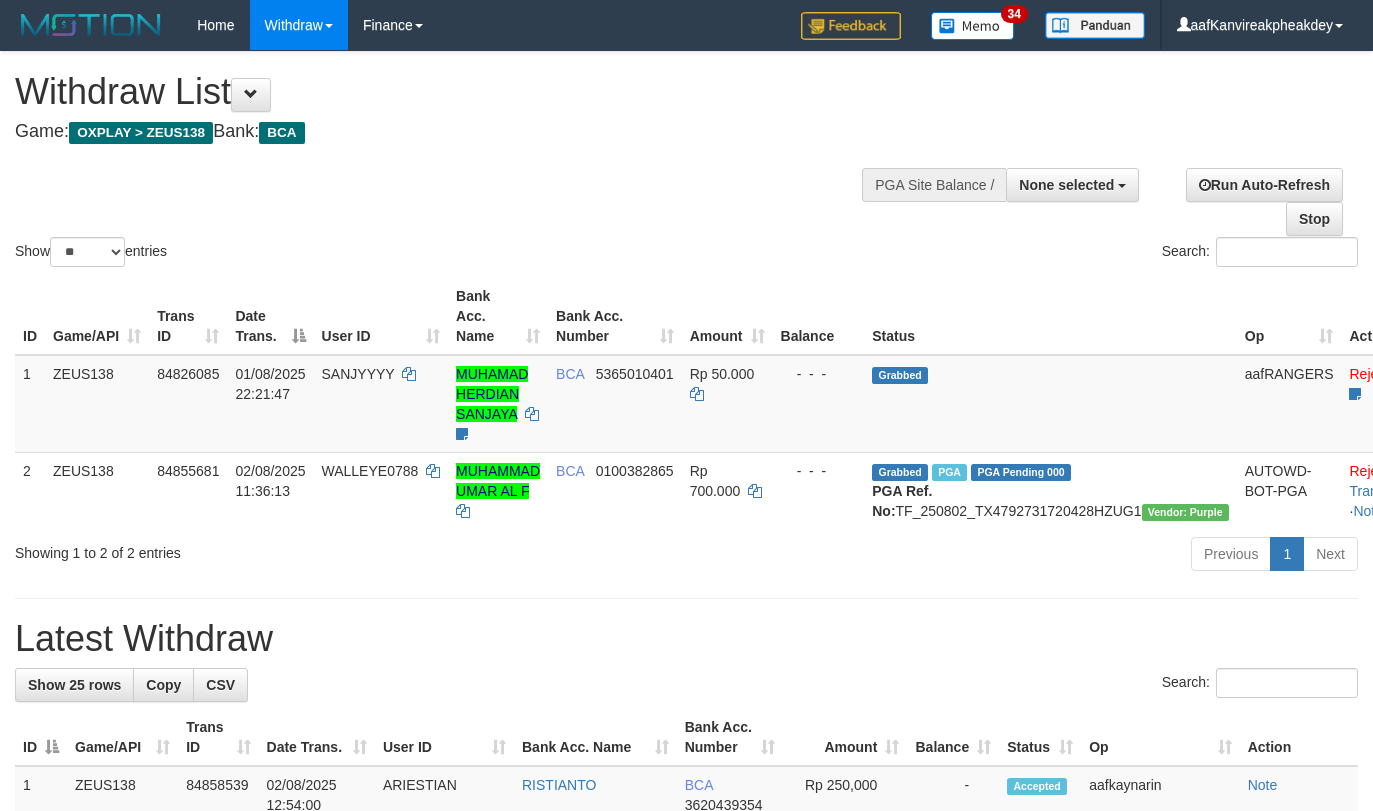 select 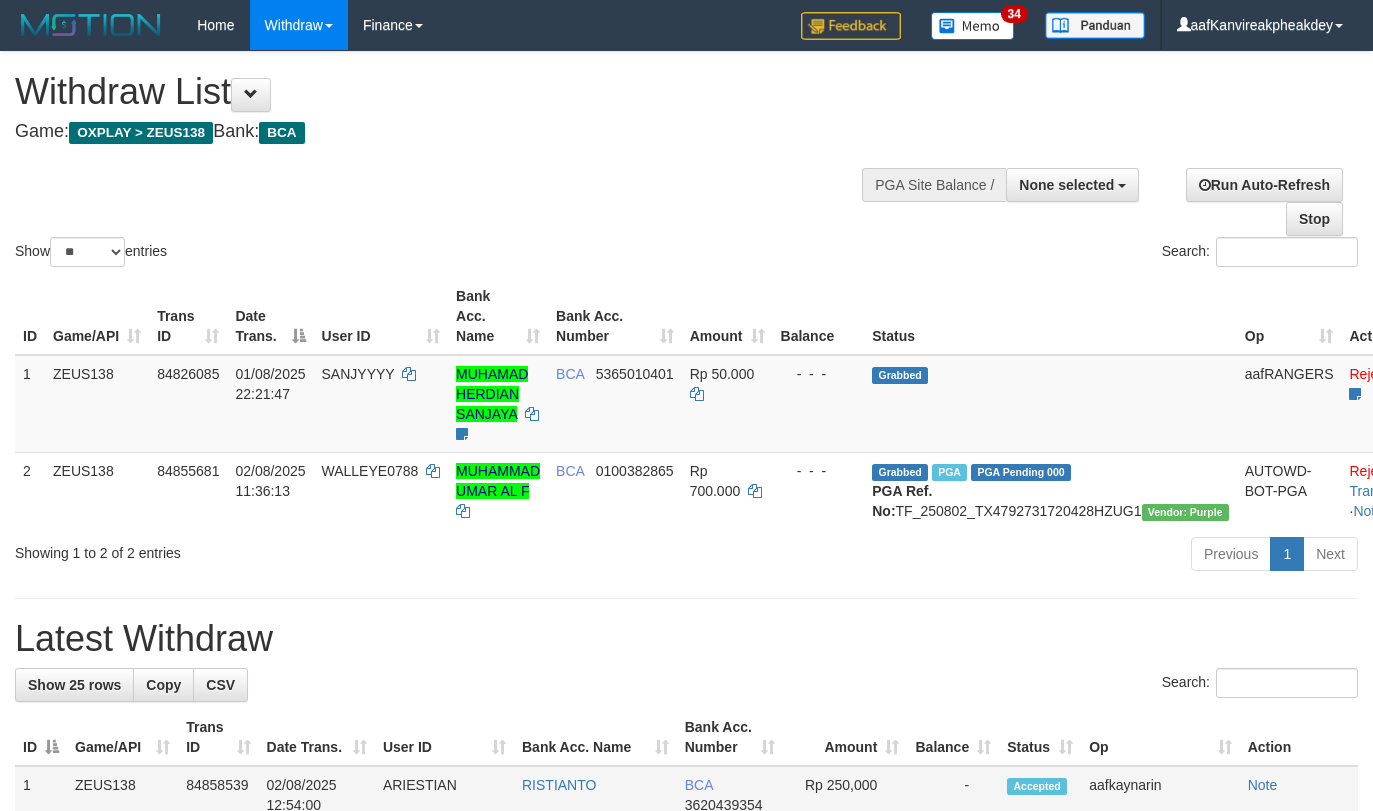scroll, scrollTop: 0, scrollLeft: 0, axis: both 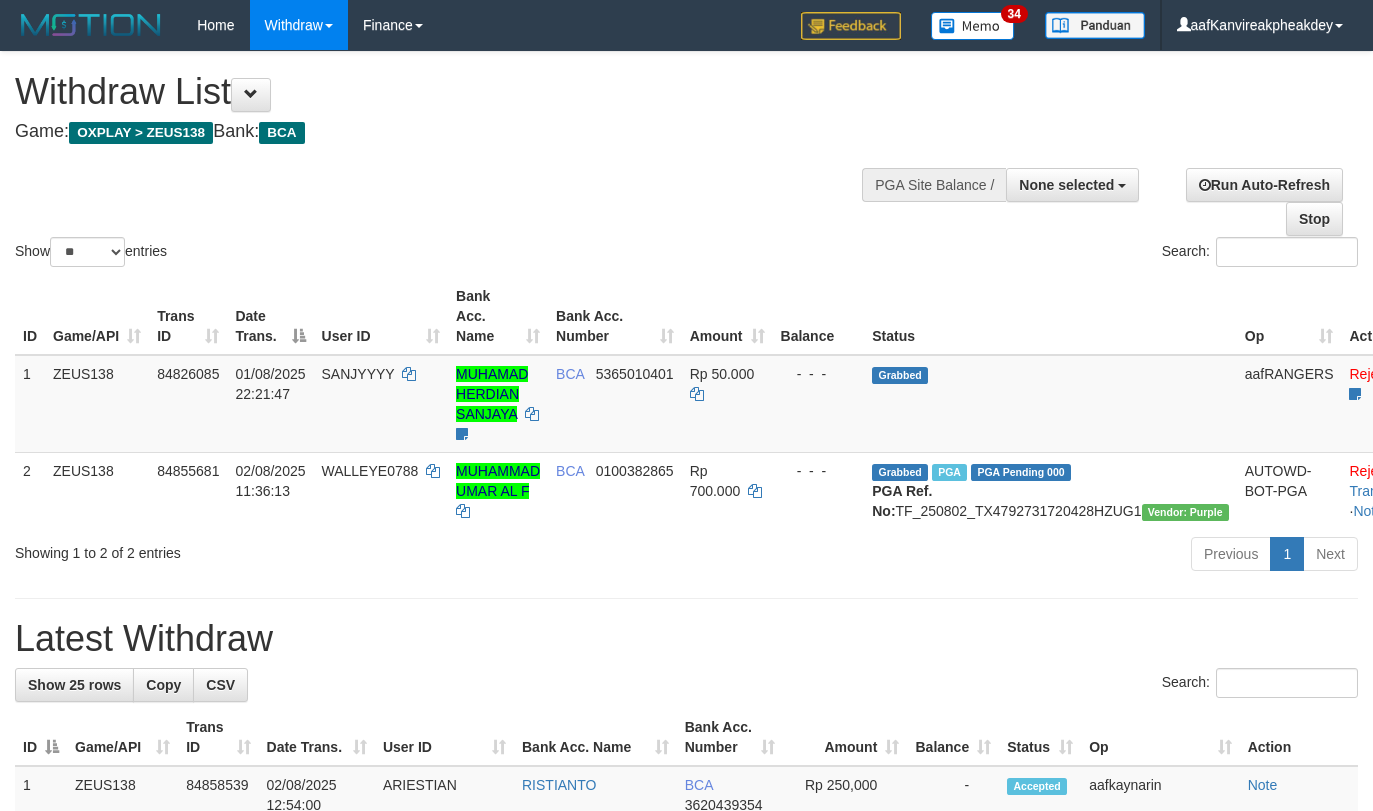 select 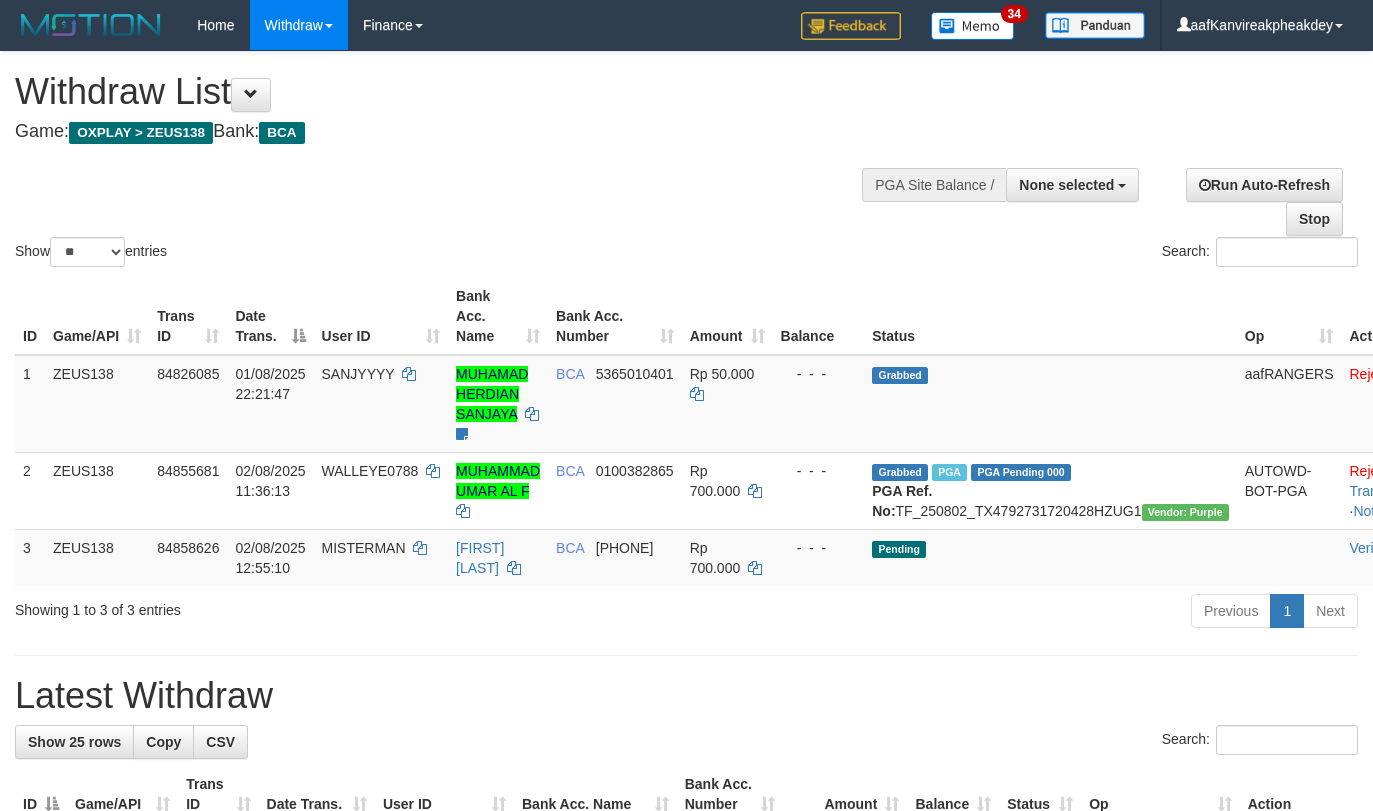 select 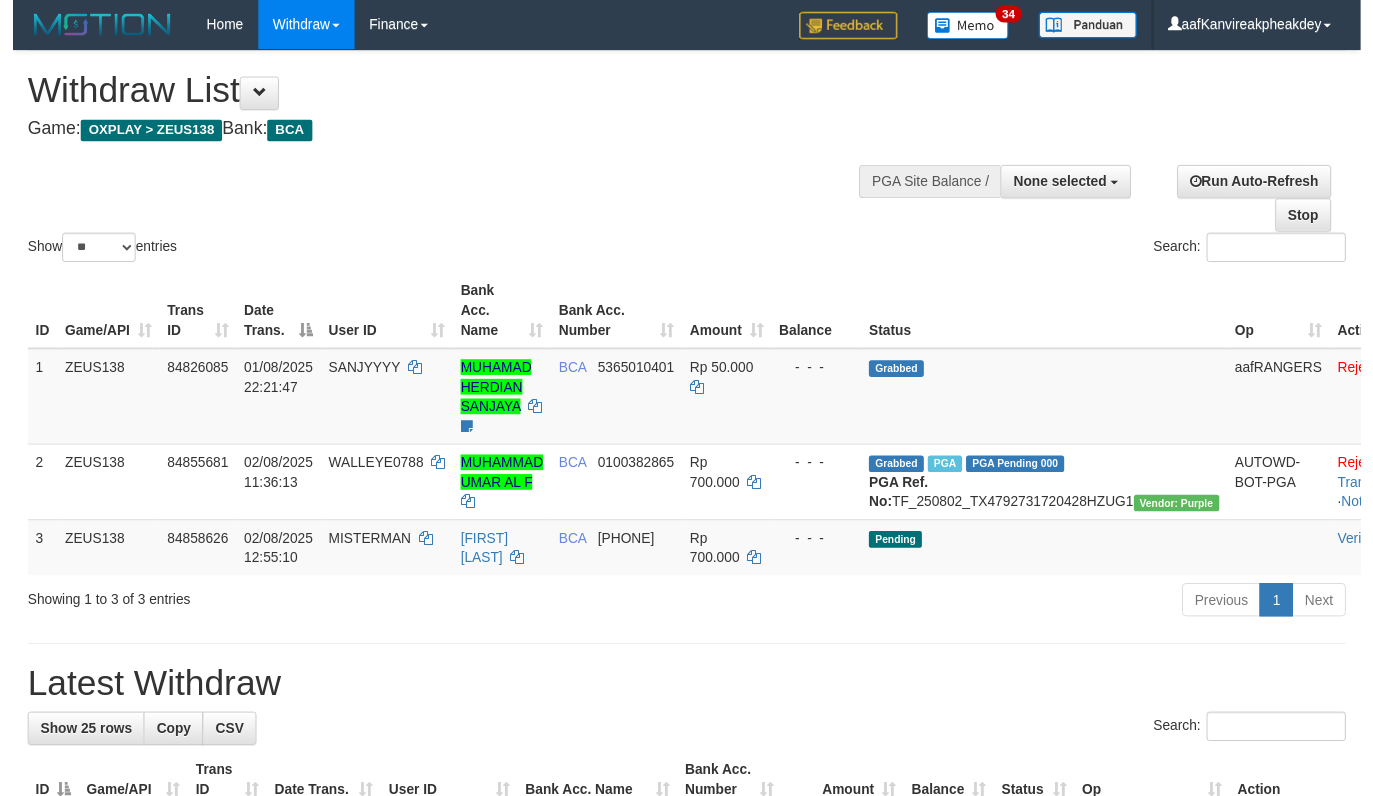 scroll, scrollTop: 0, scrollLeft: 0, axis: both 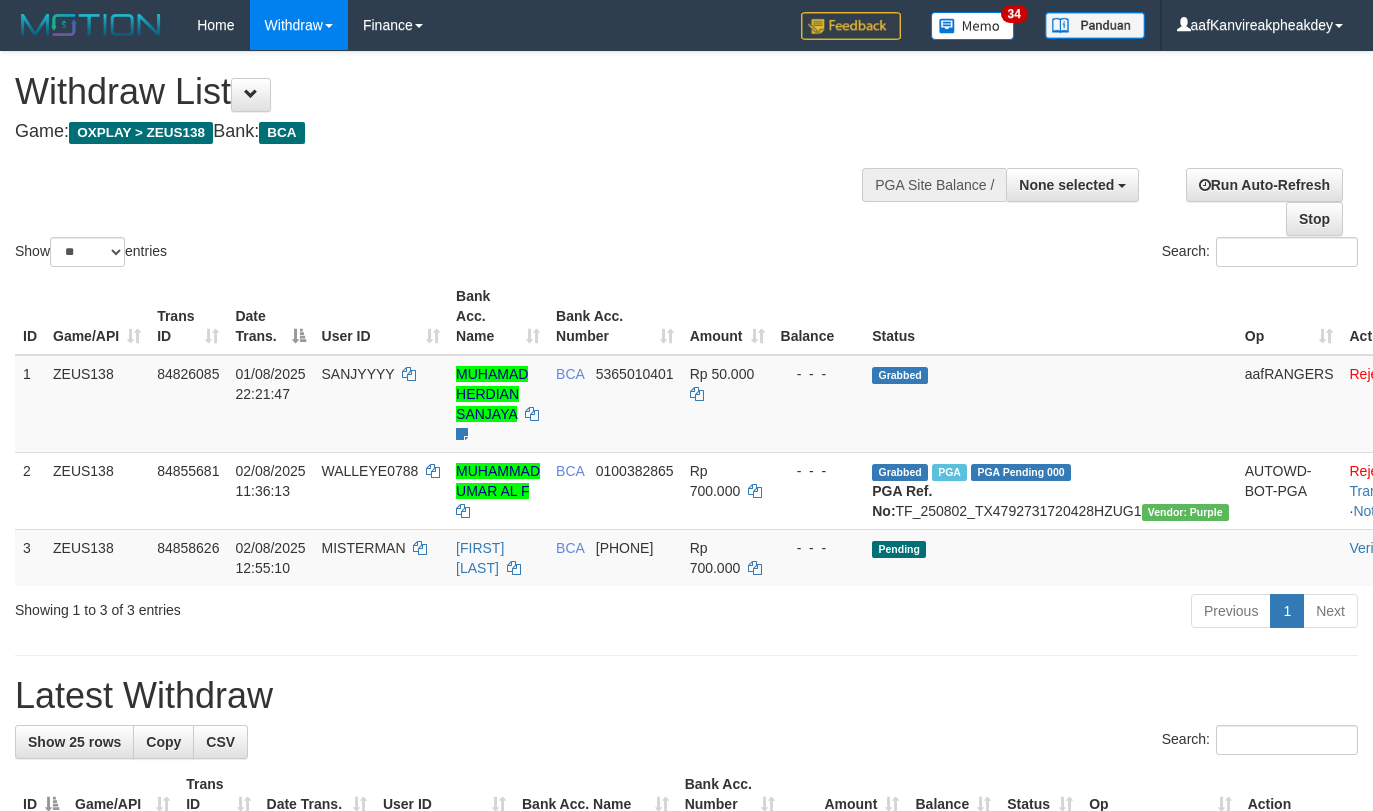 select 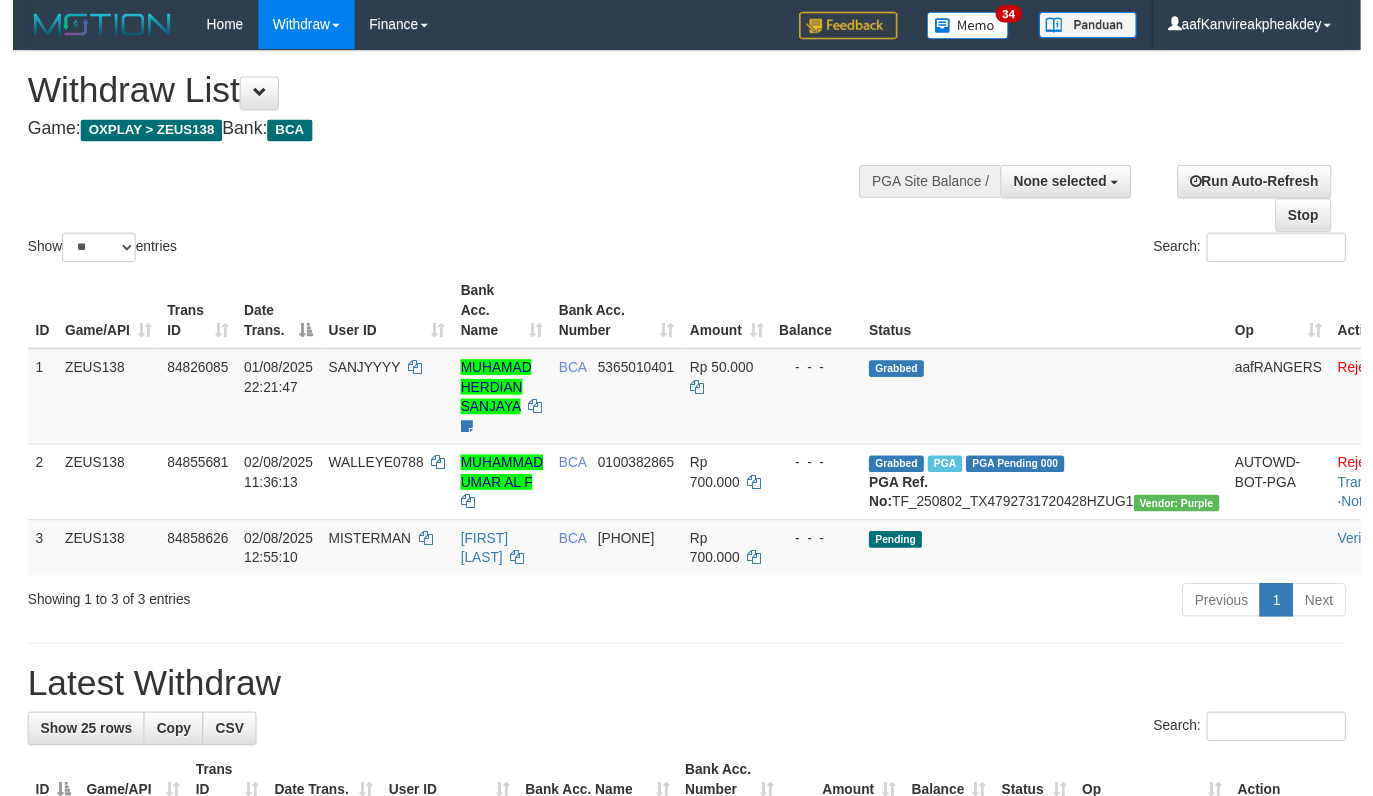 scroll, scrollTop: 0, scrollLeft: 0, axis: both 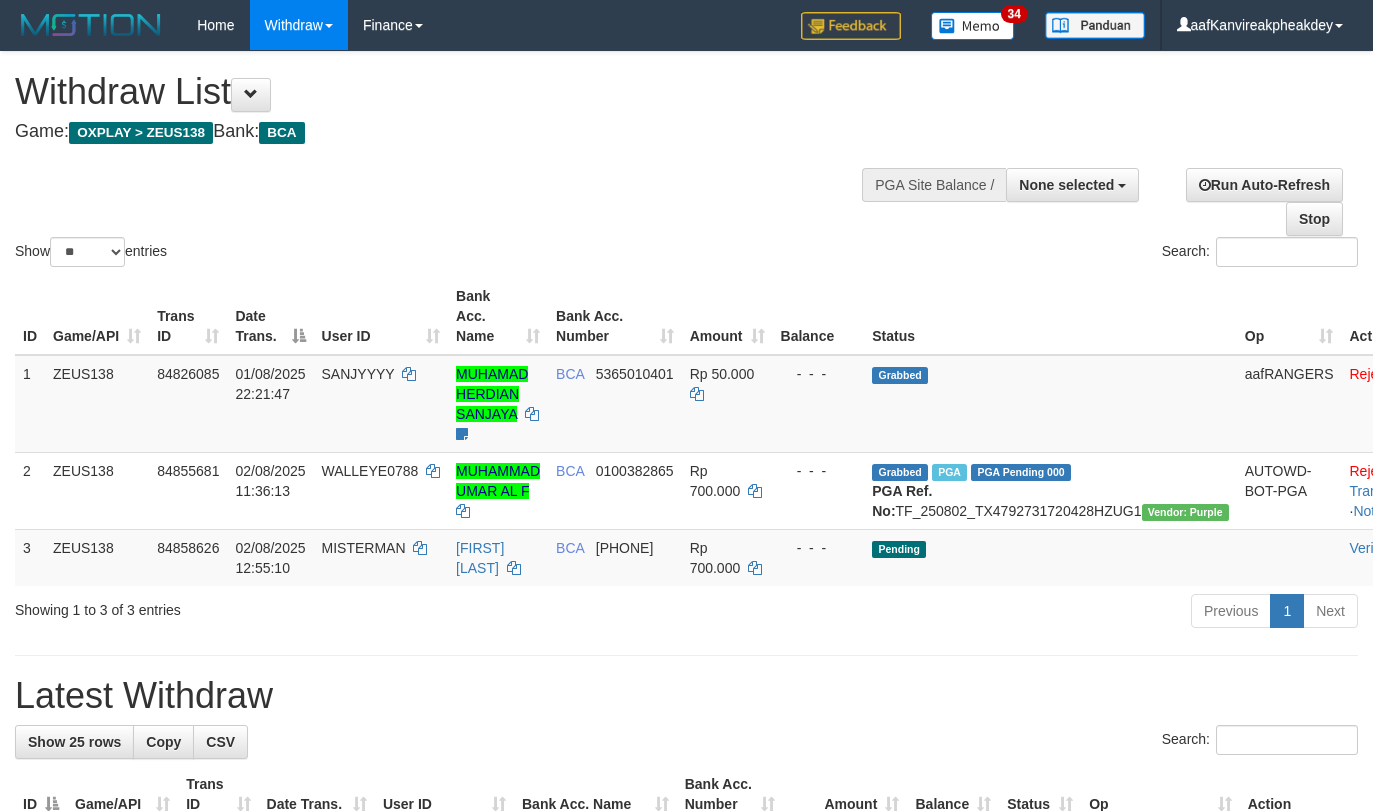select 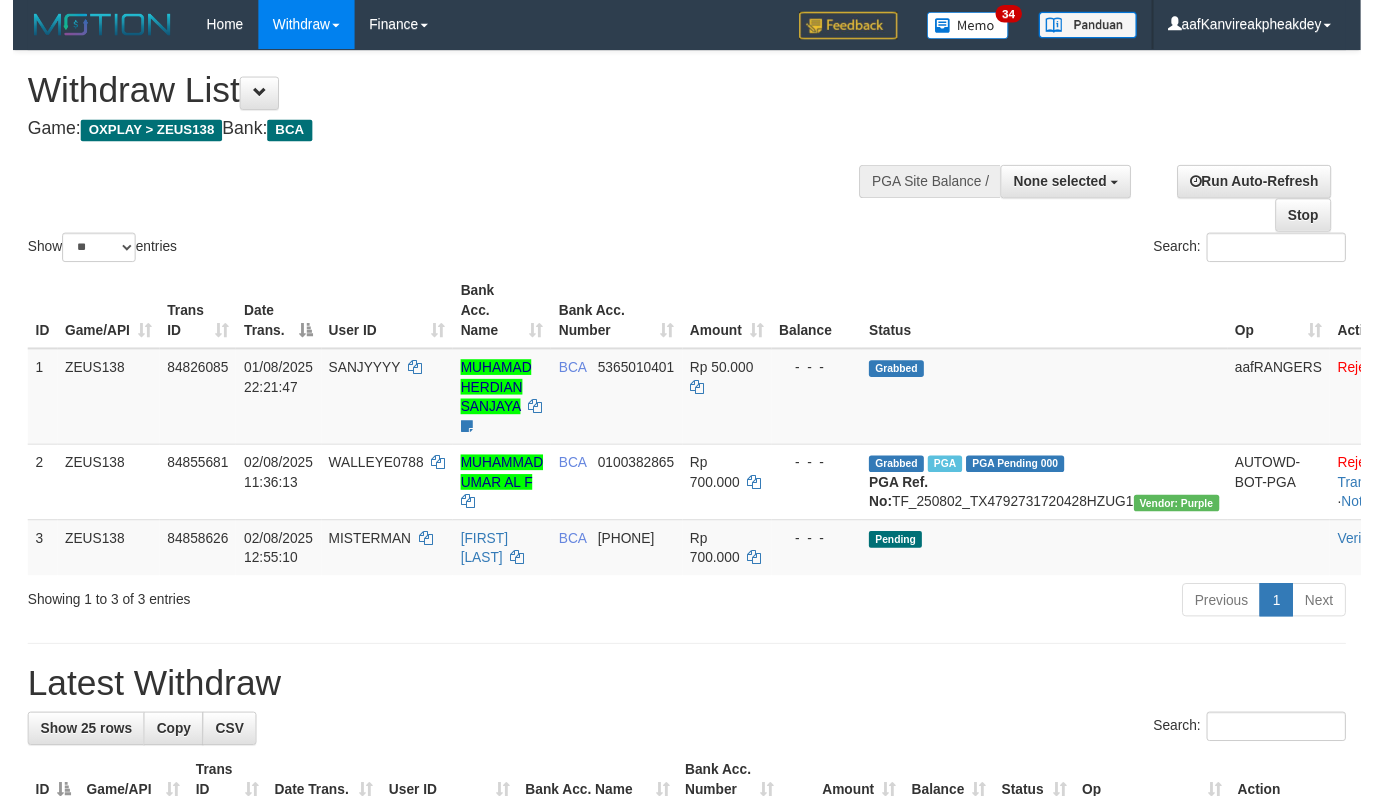 scroll, scrollTop: 0, scrollLeft: 0, axis: both 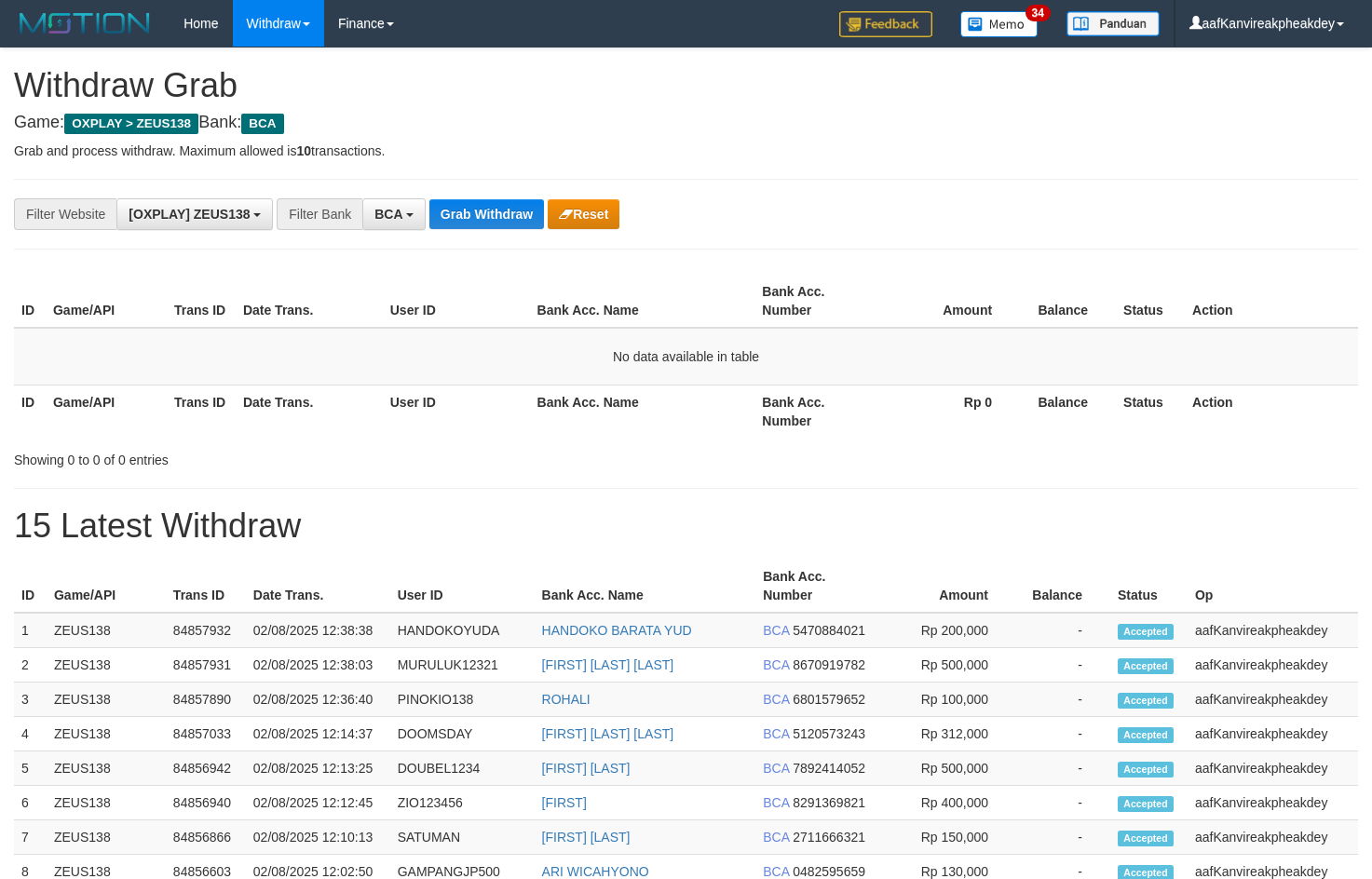 click on "Grab Withdraw" at bounding box center [486, 214] 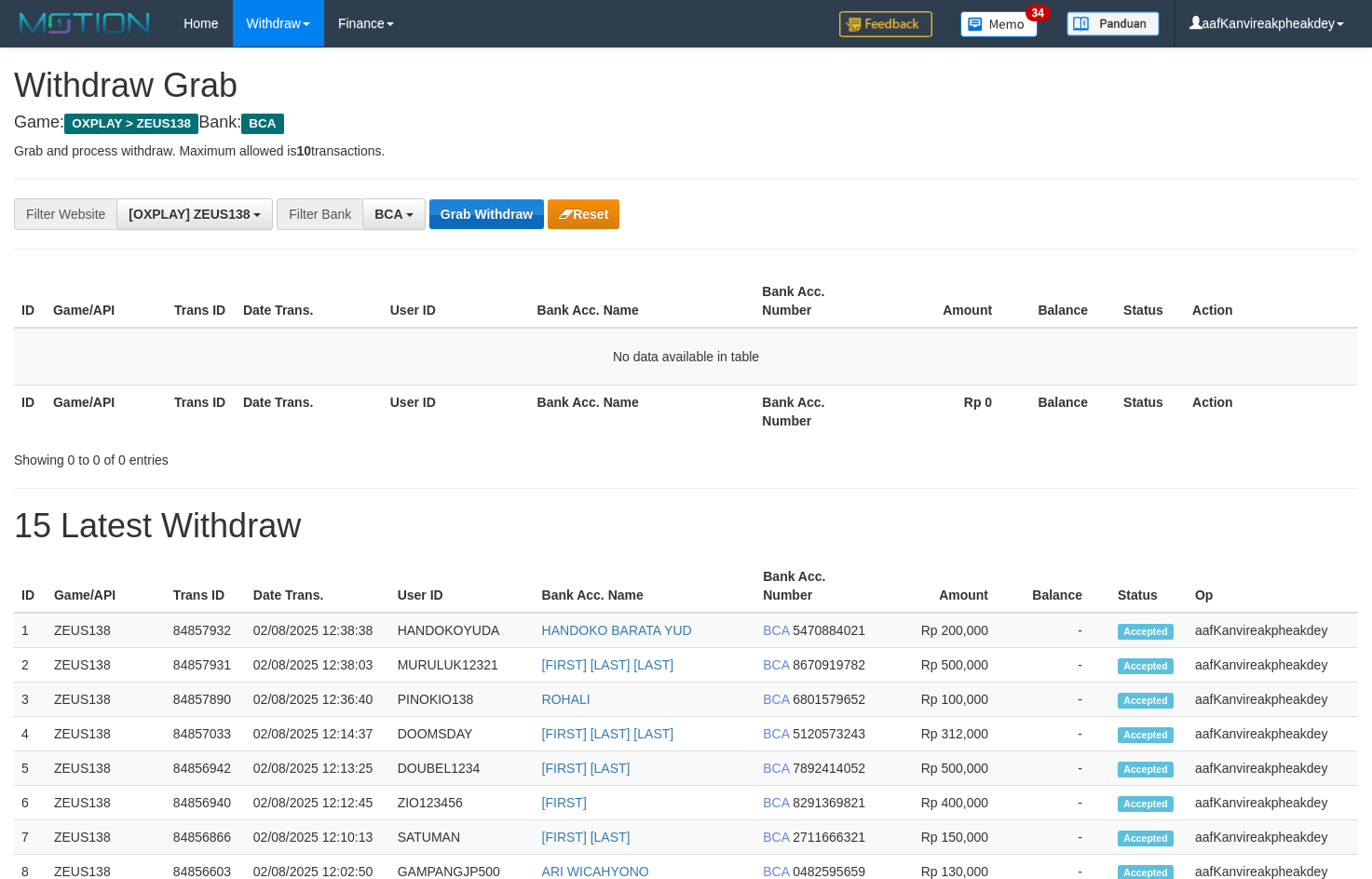 click on "Grab Withdraw" at bounding box center [486, 214] 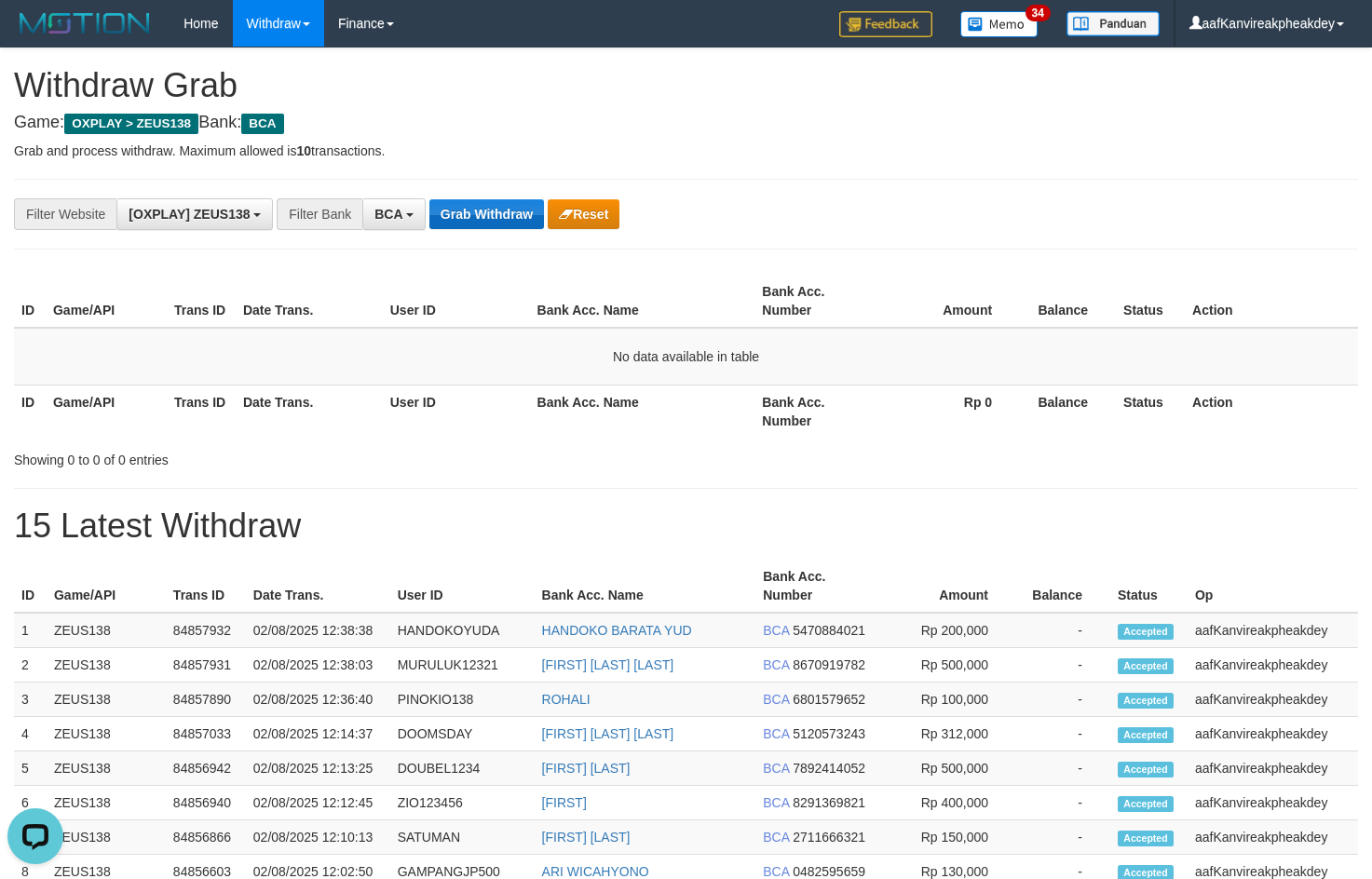 scroll, scrollTop: 0, scrollLeft: 0, axis: both 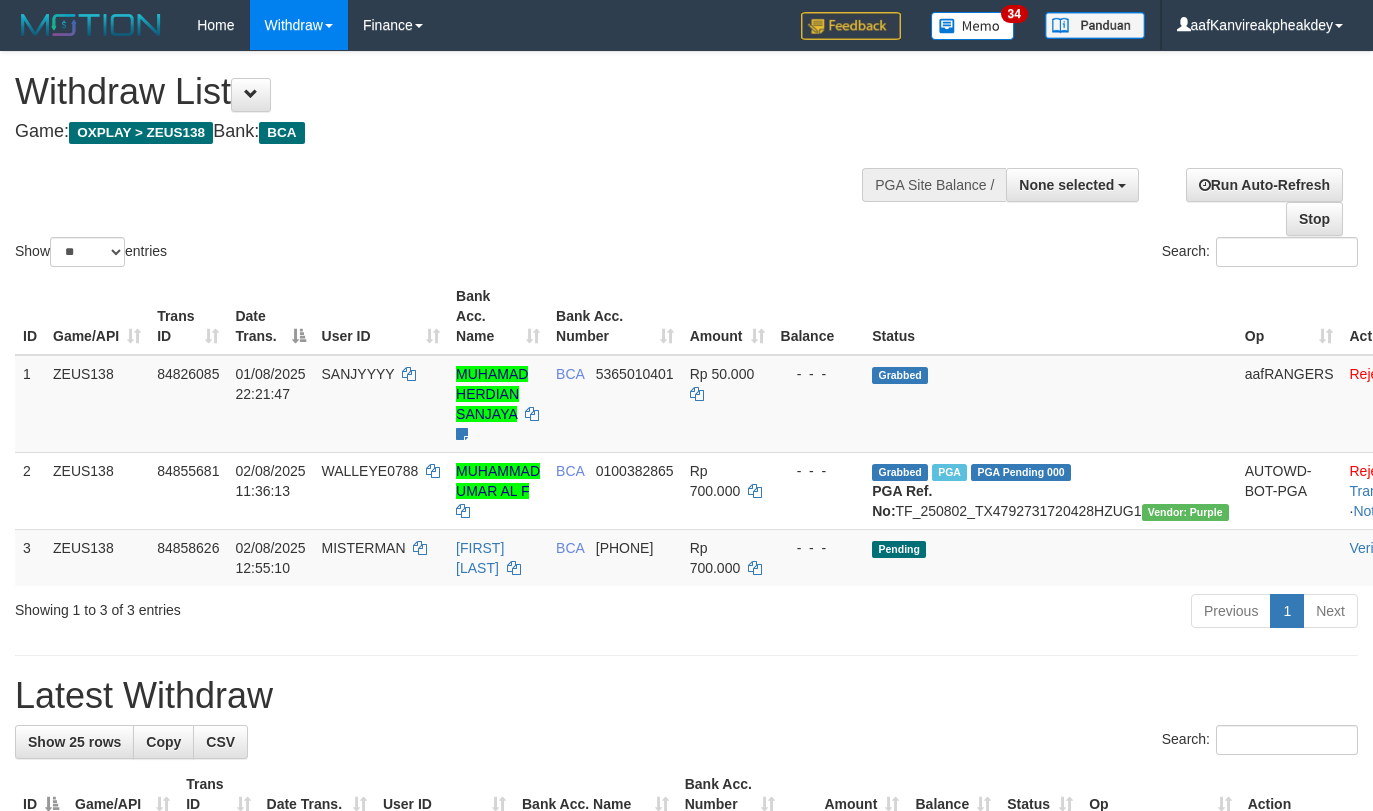 select 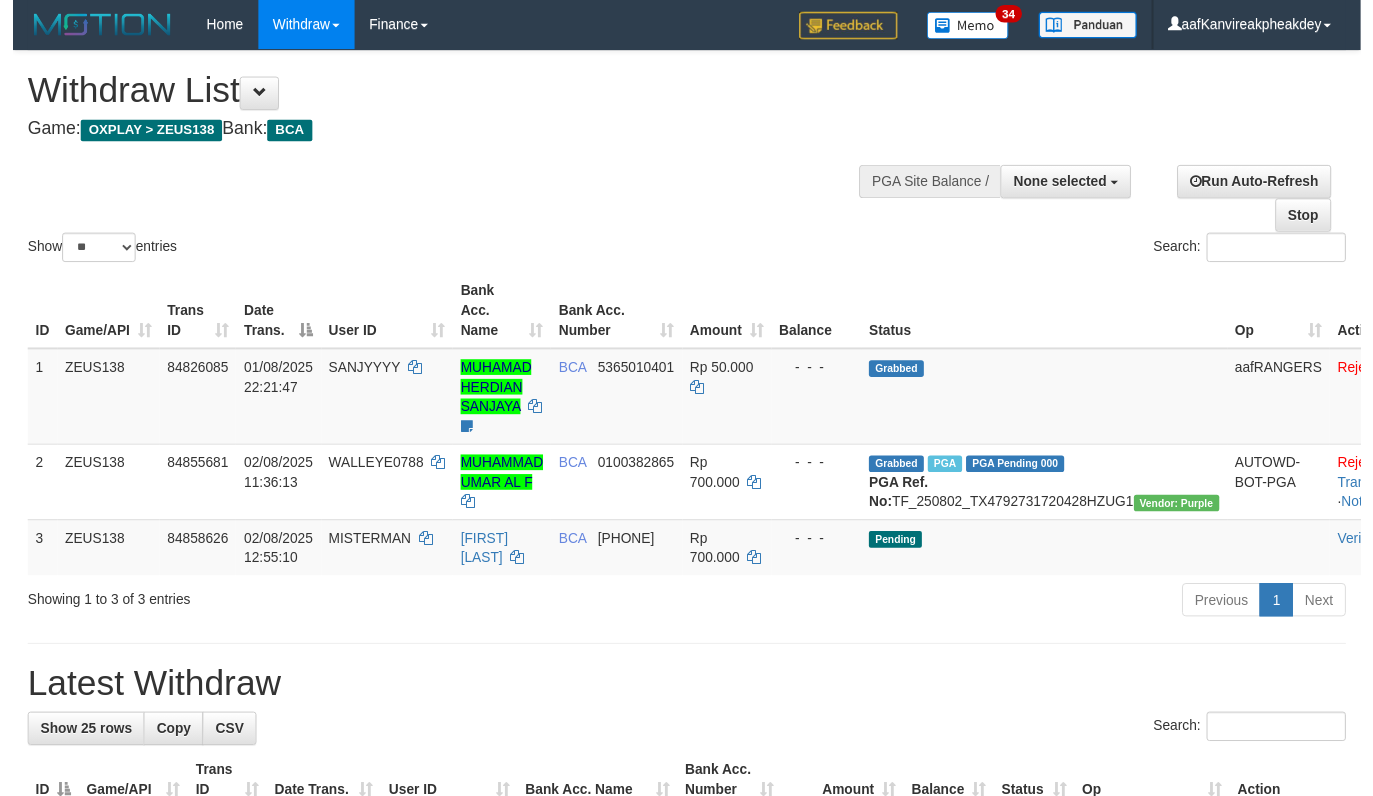scroll, scrollTop: 0, scrollLeft: 0, axis: both 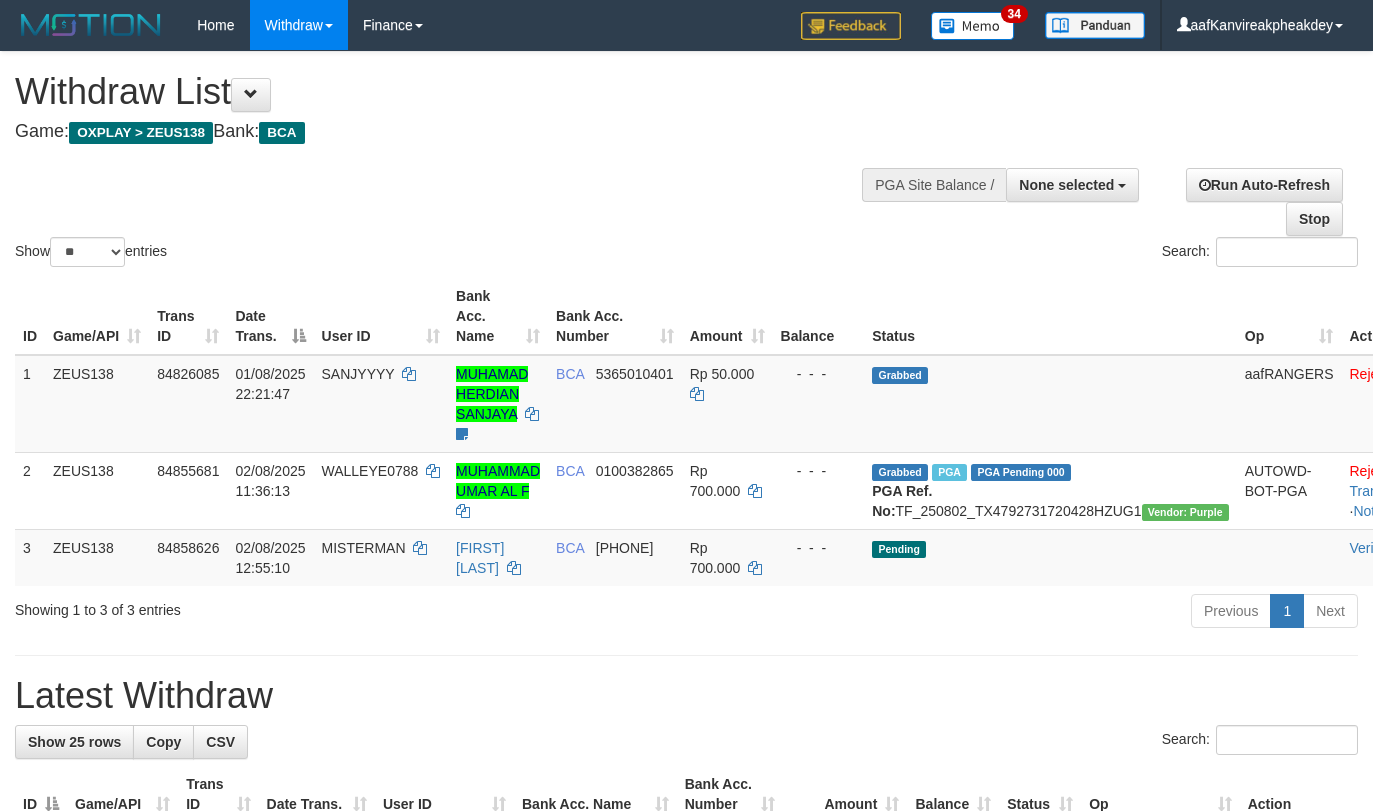 select 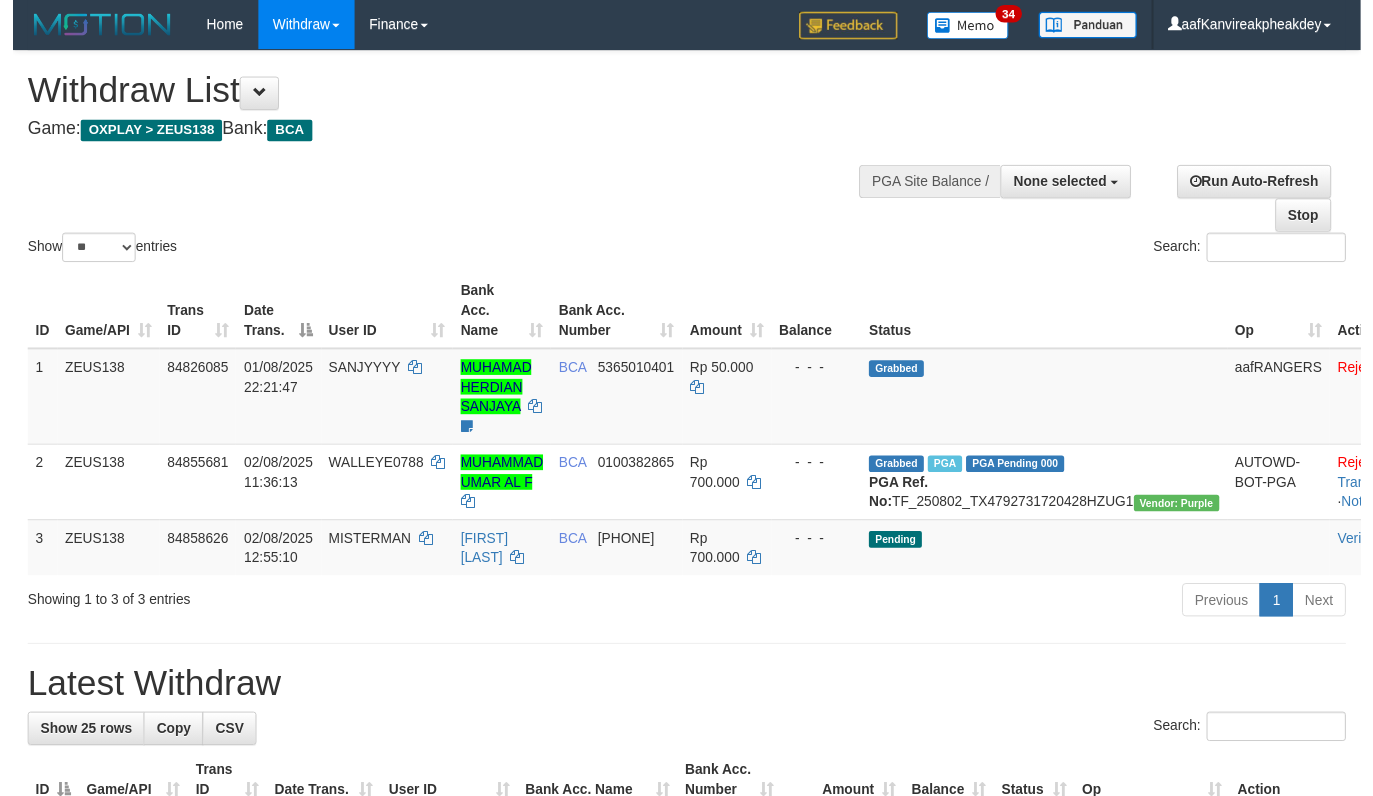 scroll, scrollTop: 0, scrollLeft: 0, axis: both 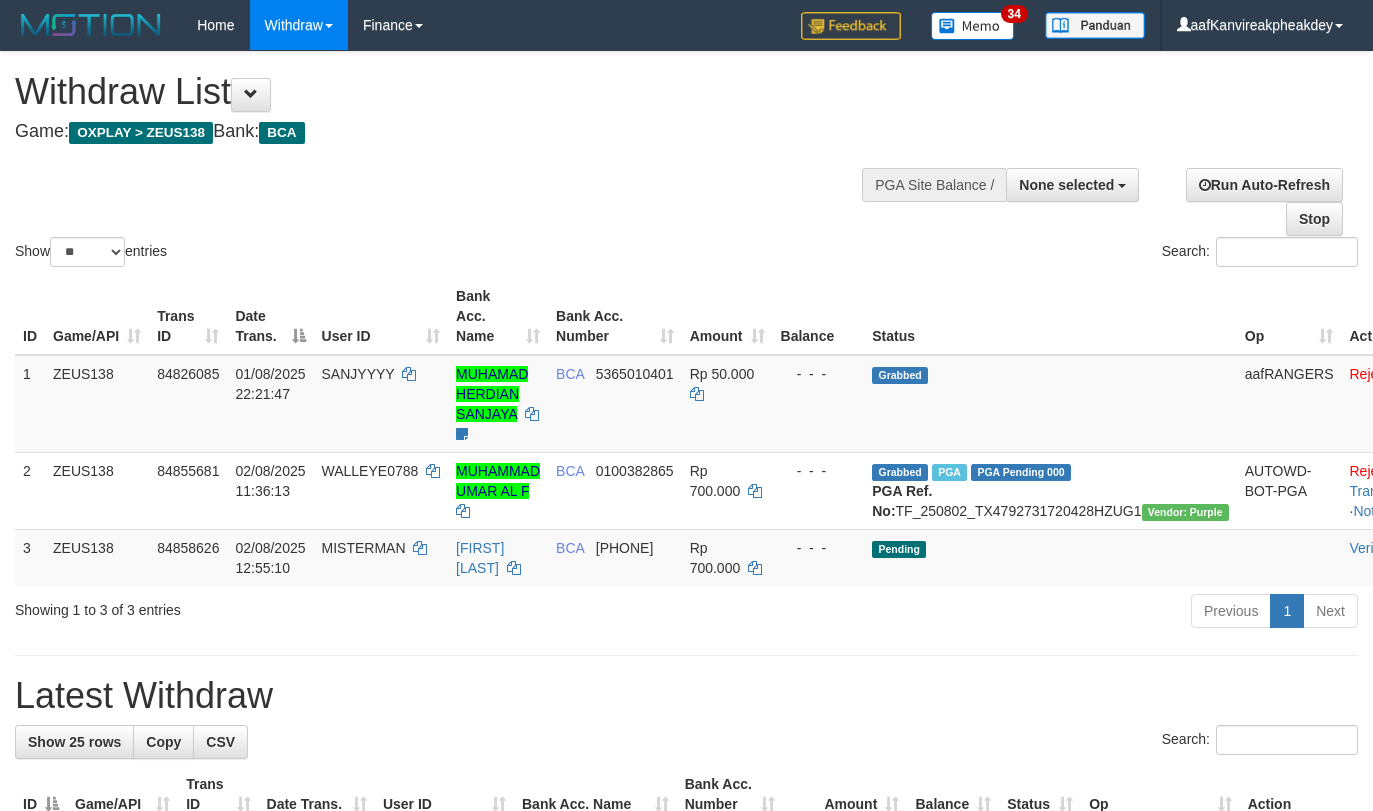 select 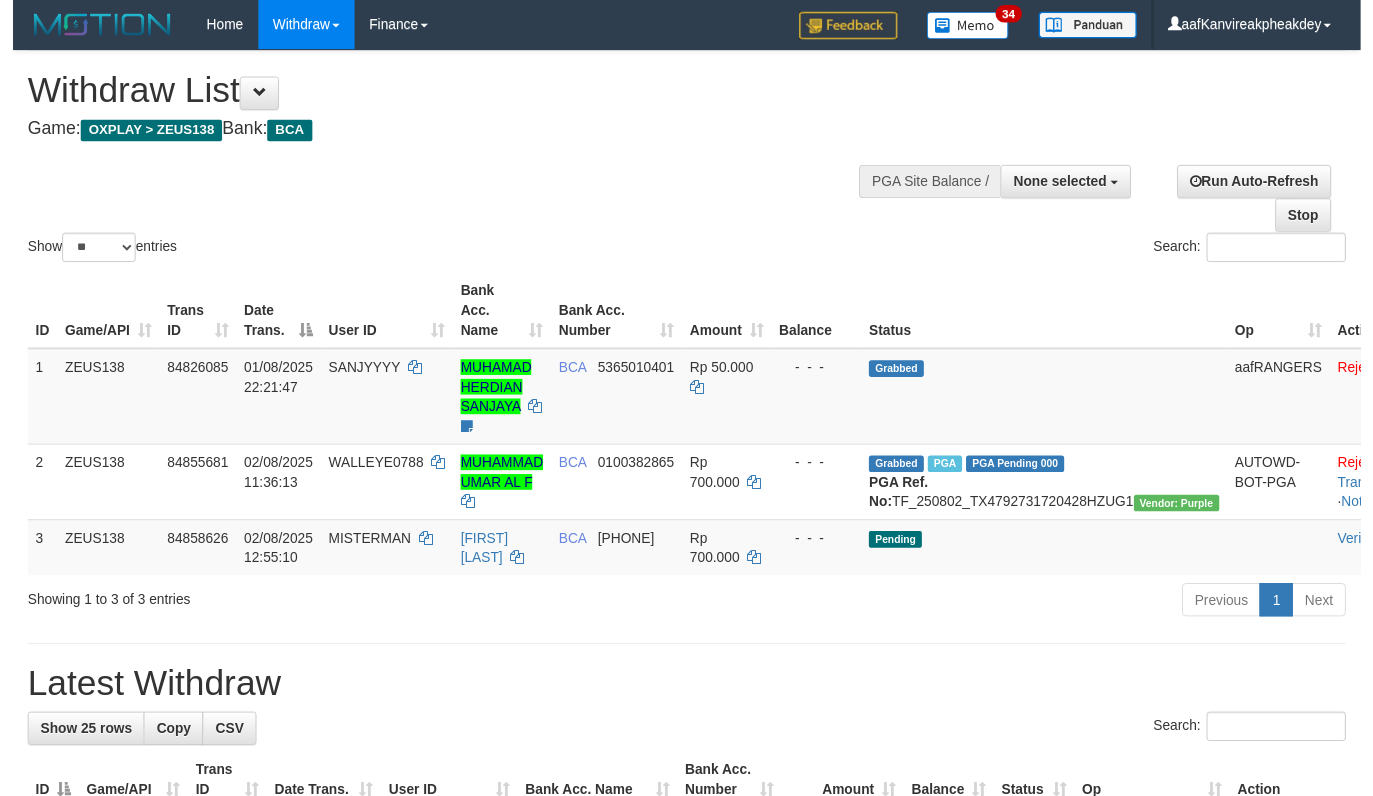 scroll, scrollTop: 0, scrollLeft: 0, axis: both 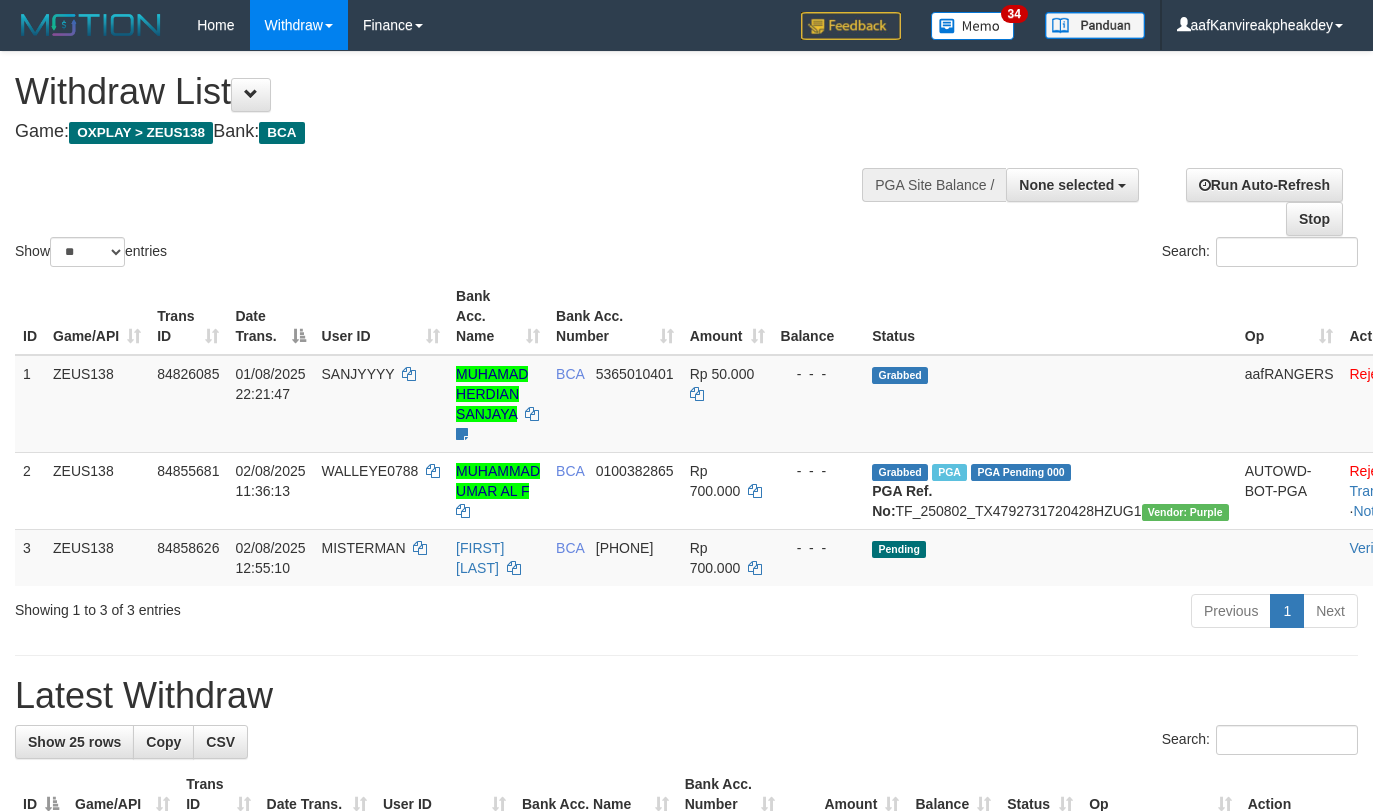 select 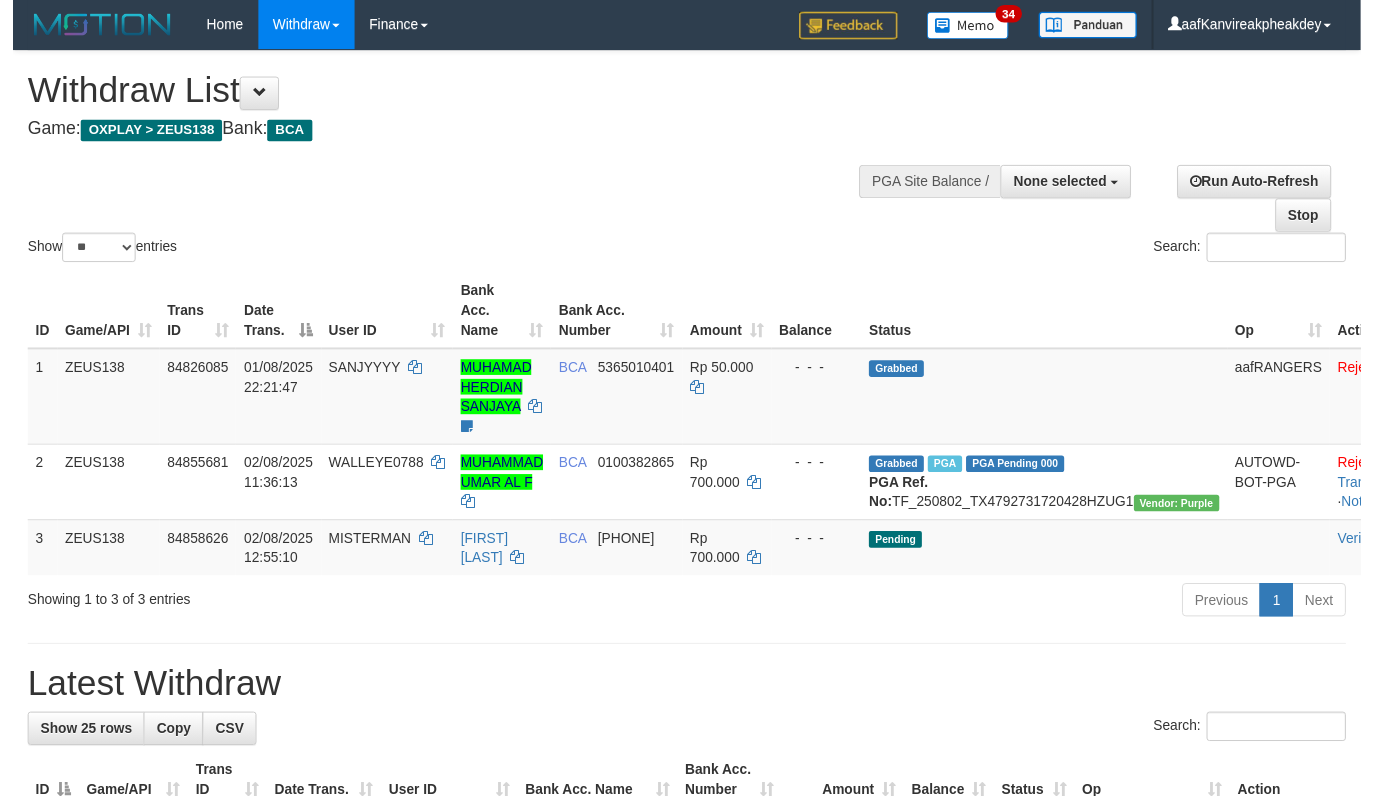 scroll, scrollTop: 0, scrollLeft: 0, axis: both 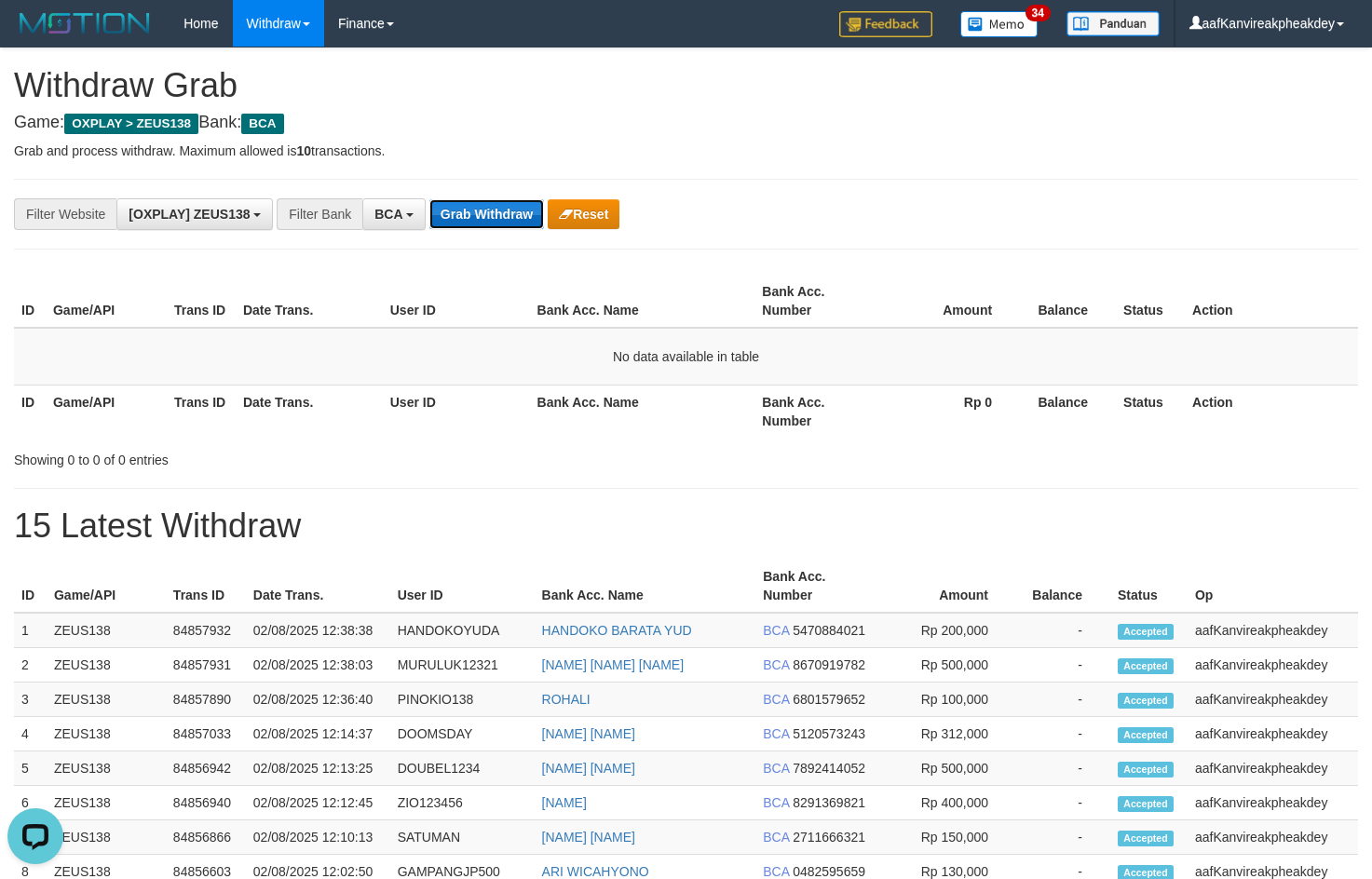 click on "Grab Withdraw" at bounding box center (486, 214) 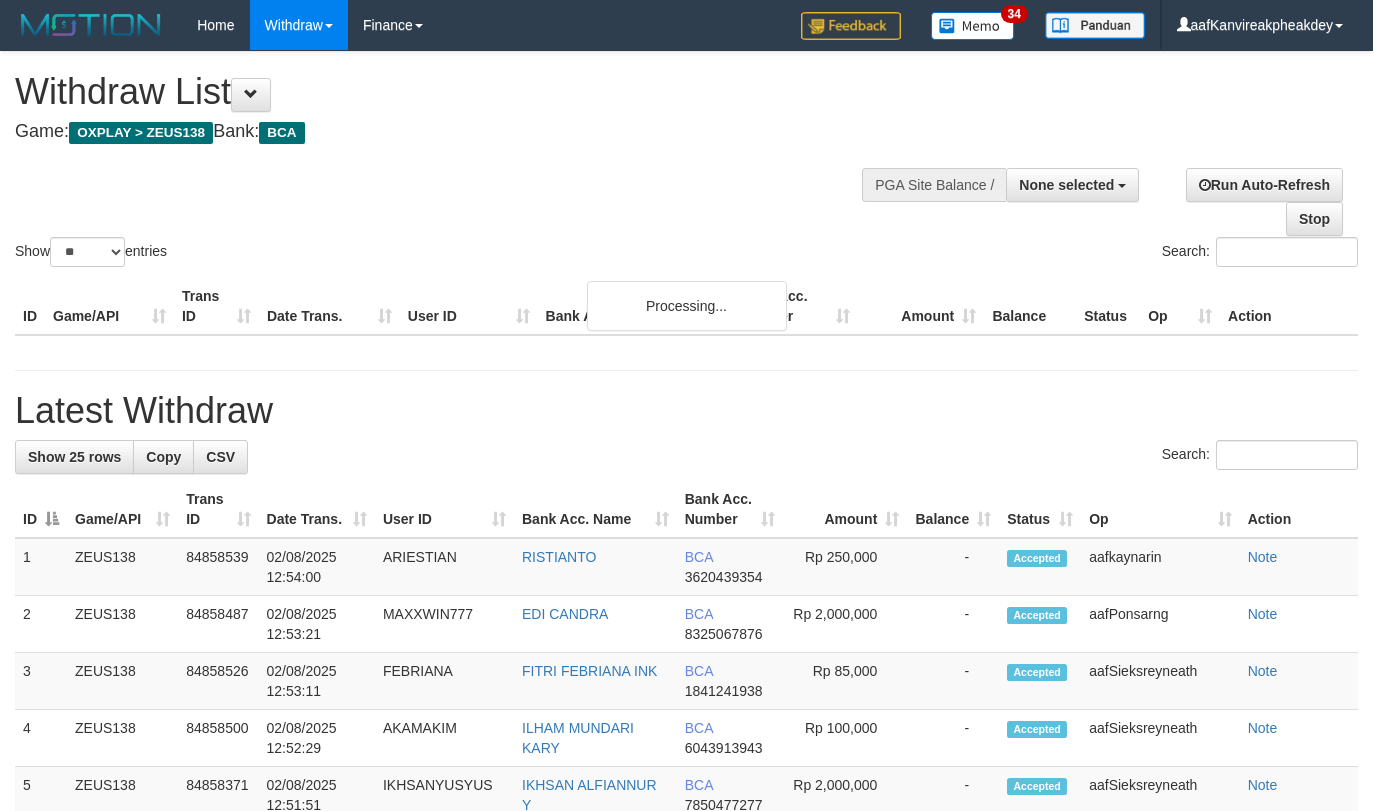 select 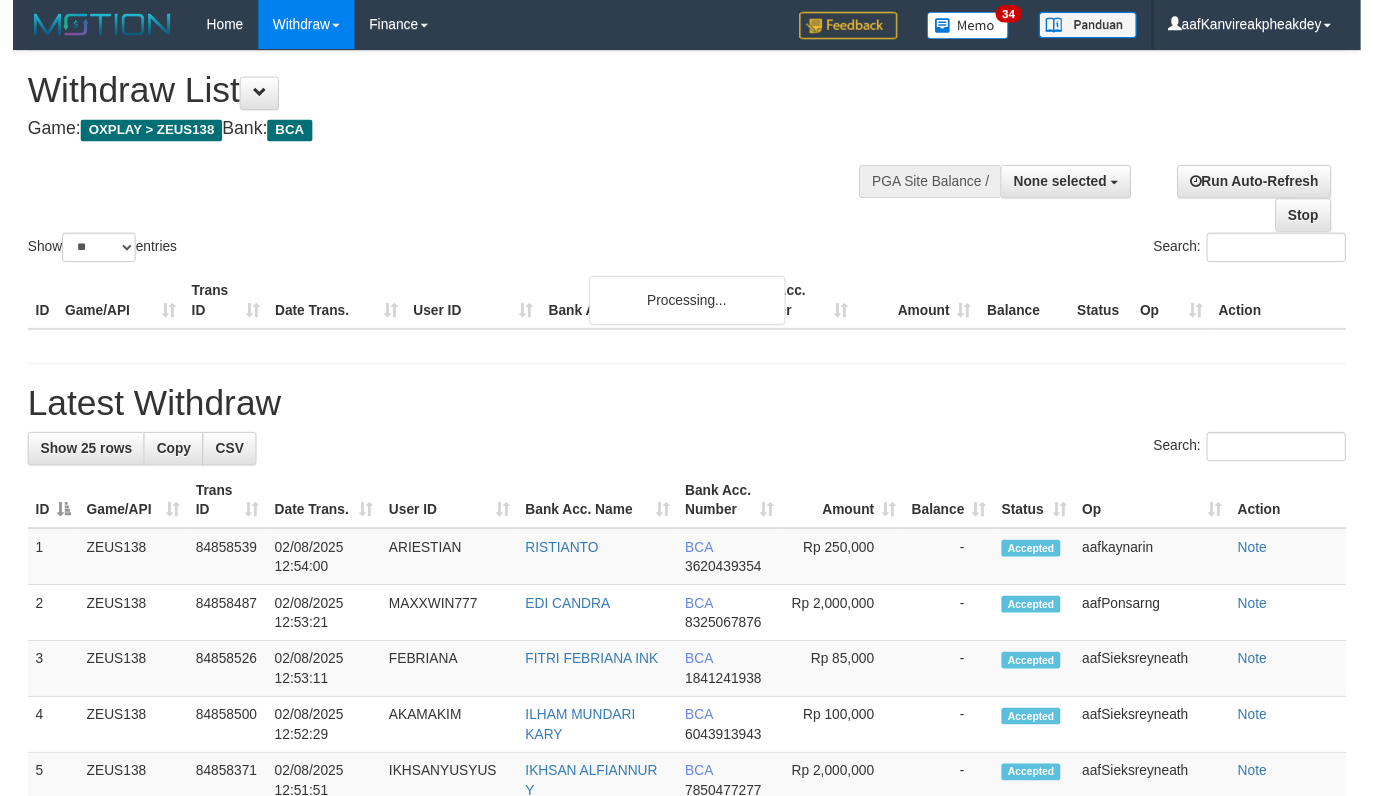 scroll, scrollTop: 0, scrollLeft: 0, axis: both 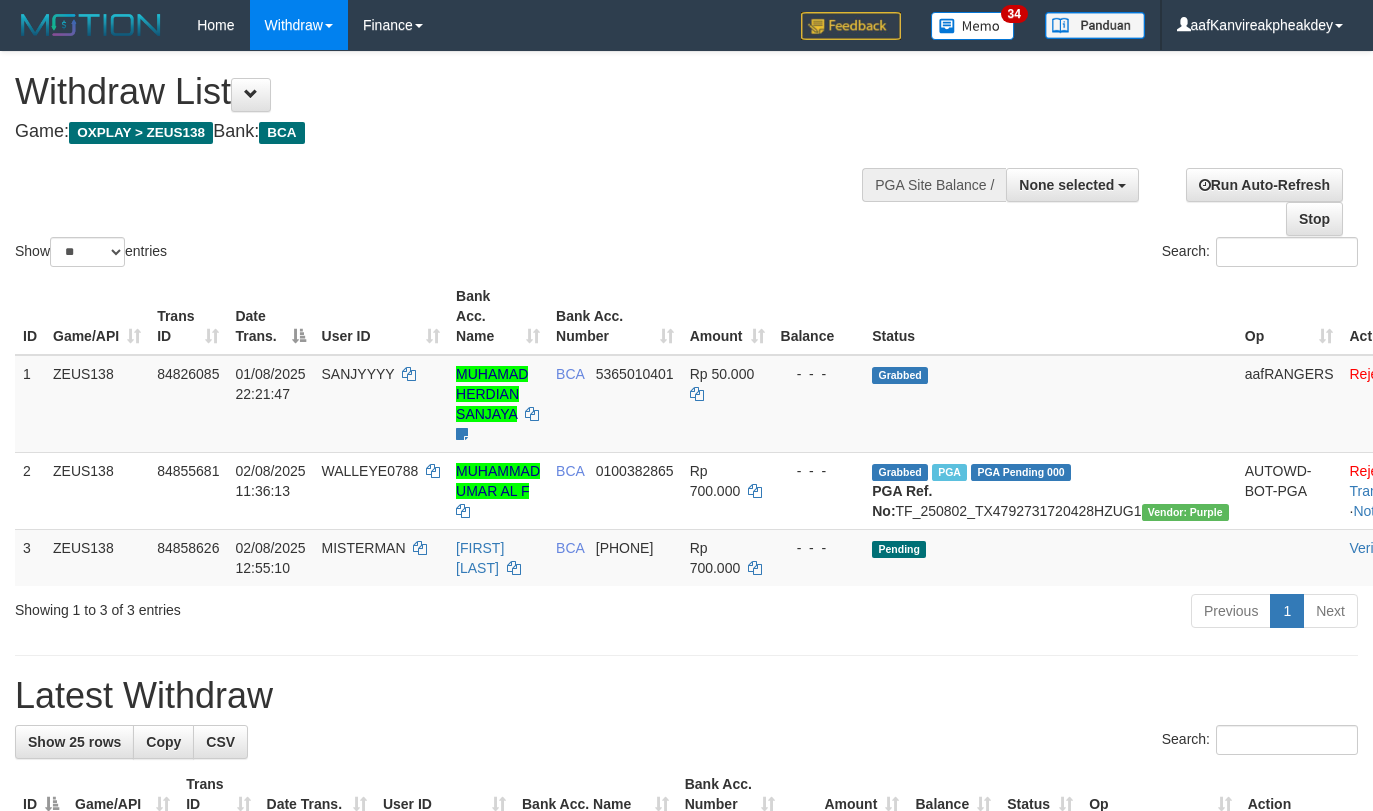 select 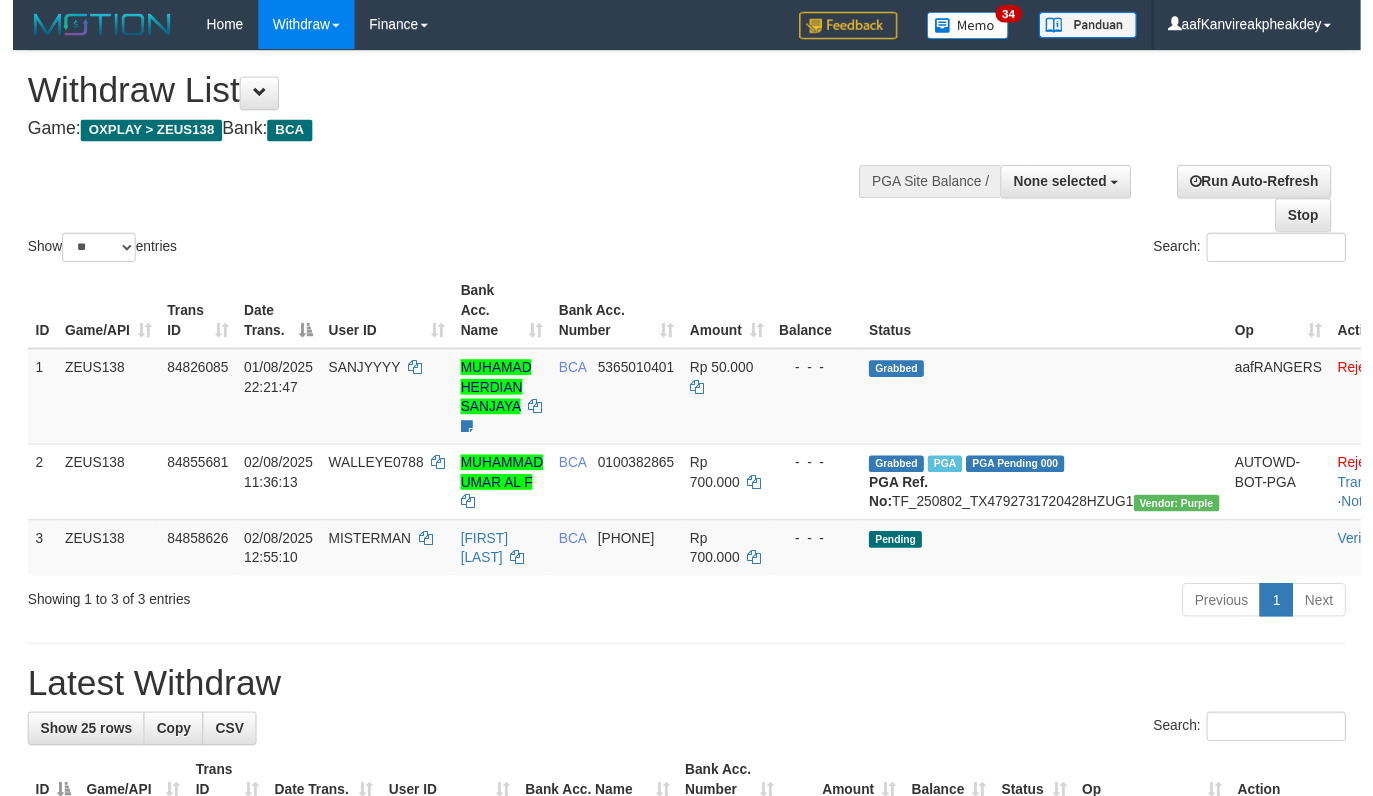 scroll, scrollTop: 0, scrollLeft: 0, axis: both 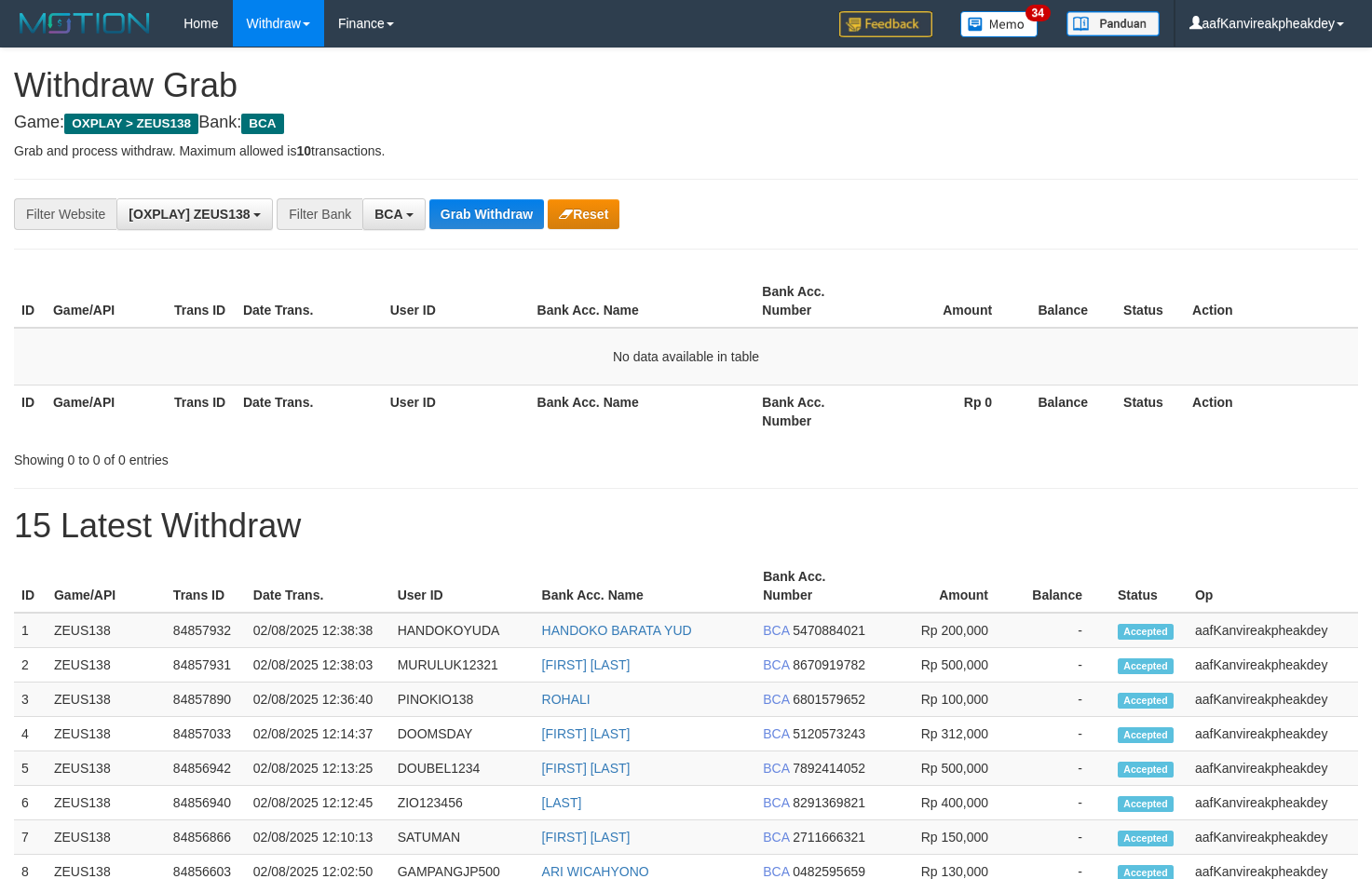 click on "Grab Withdraw" at bounding box center (486, 214) 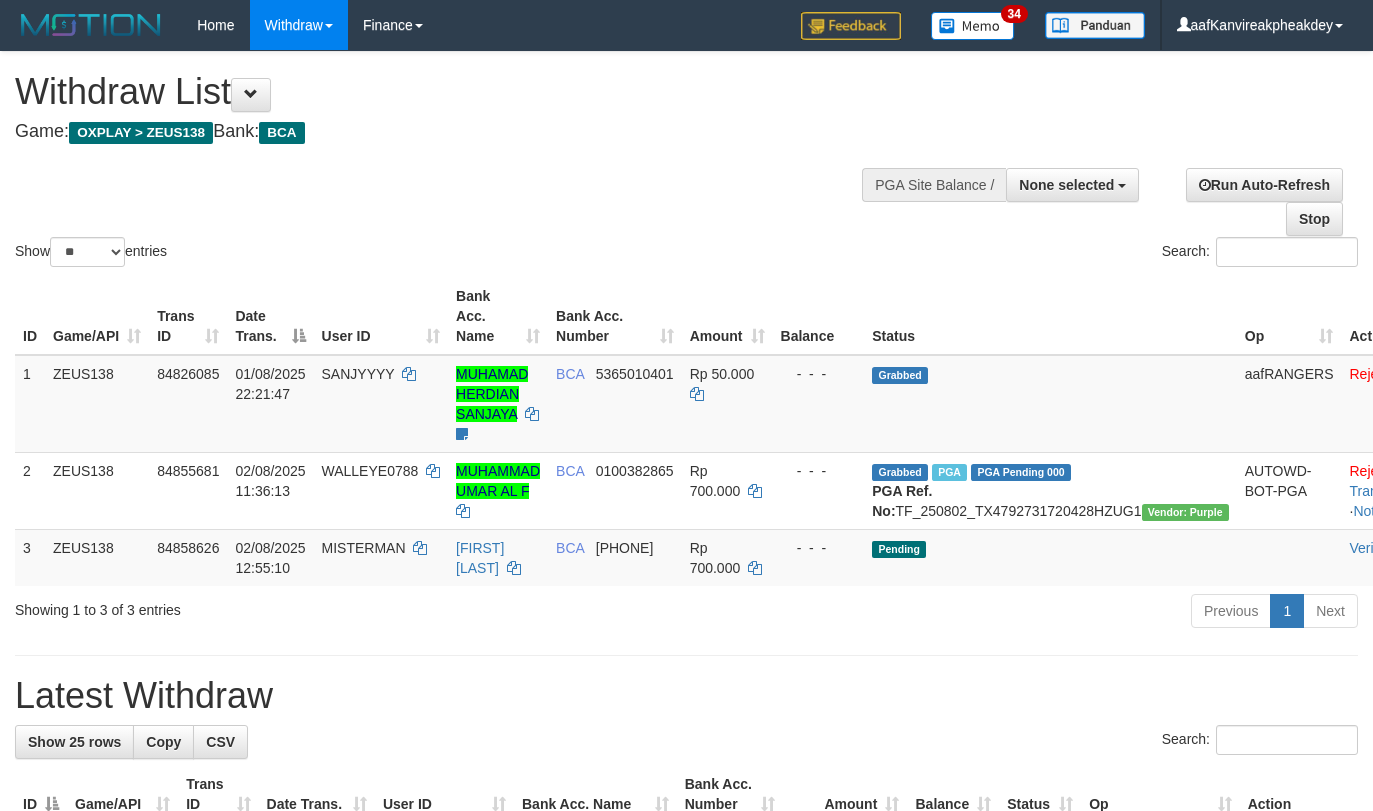select 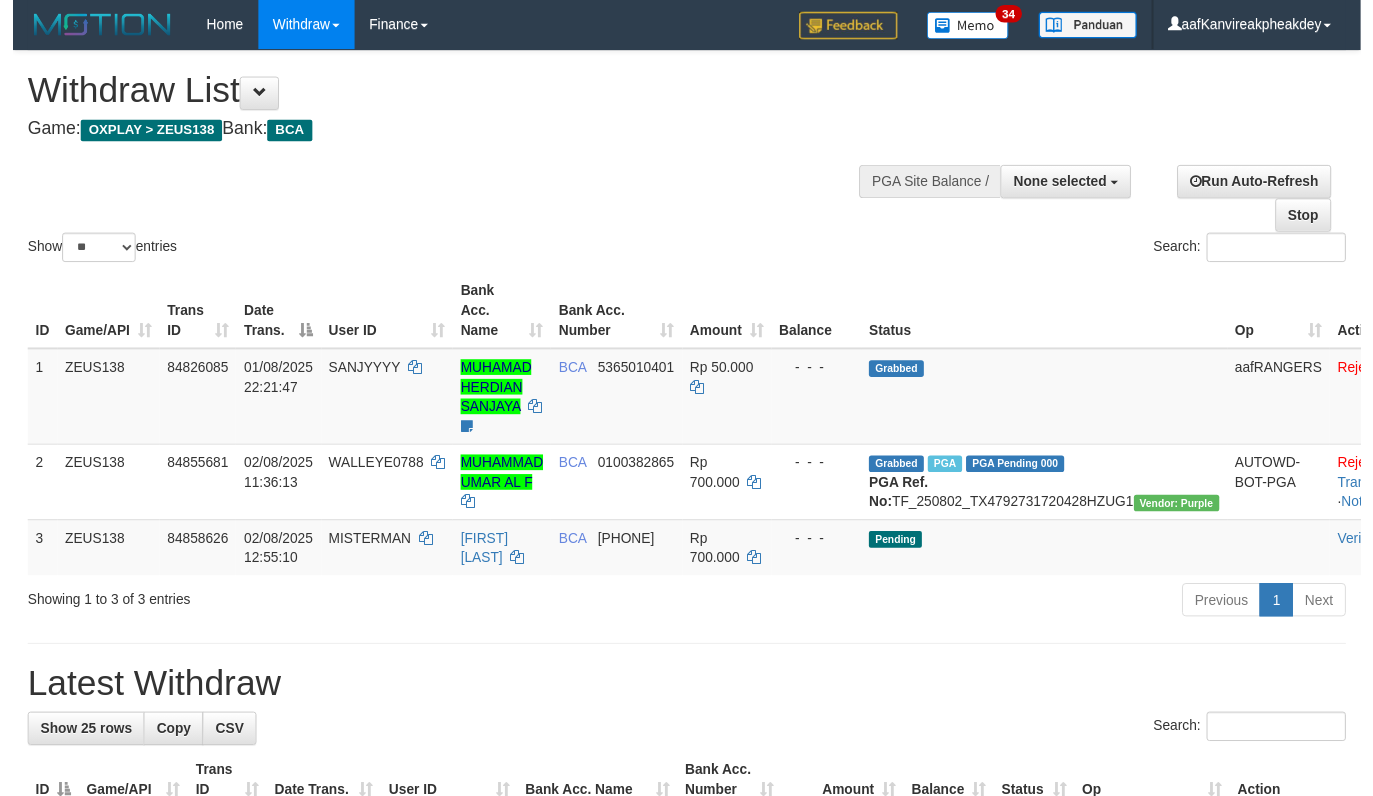 scroll, scrollTop: 0, scrollLeft: 0, axis: both 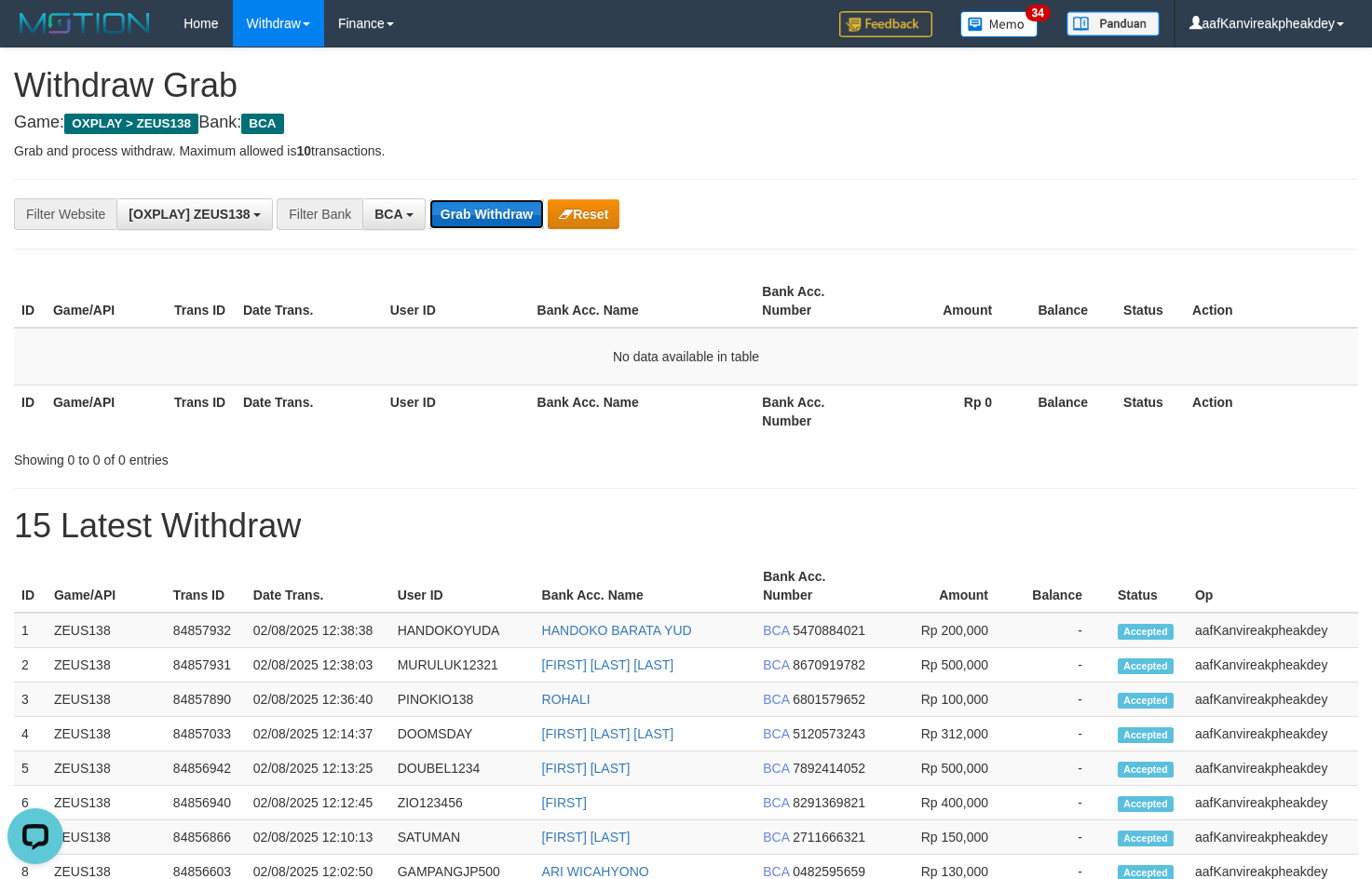 click on "Grab Withdraw" at bounding box center (486, 214) 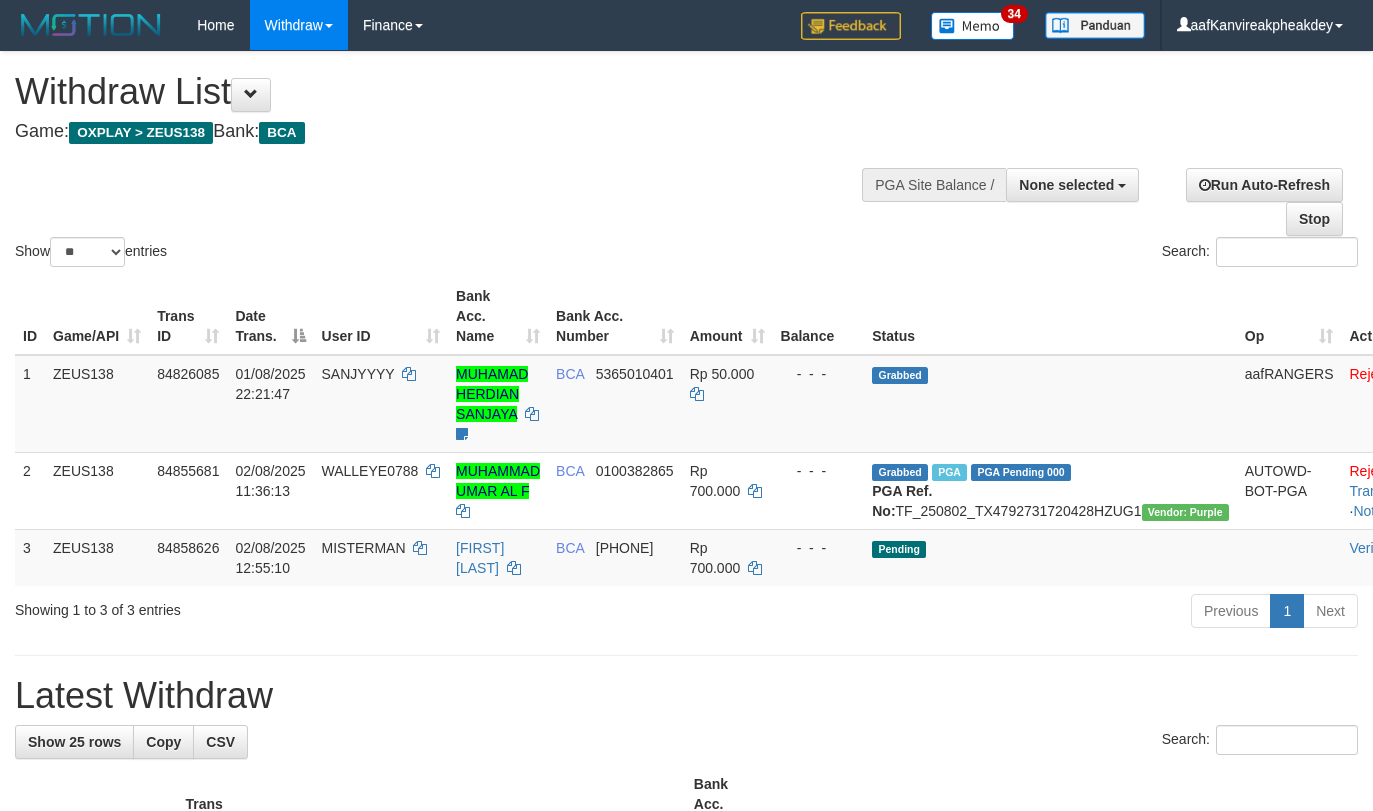 select 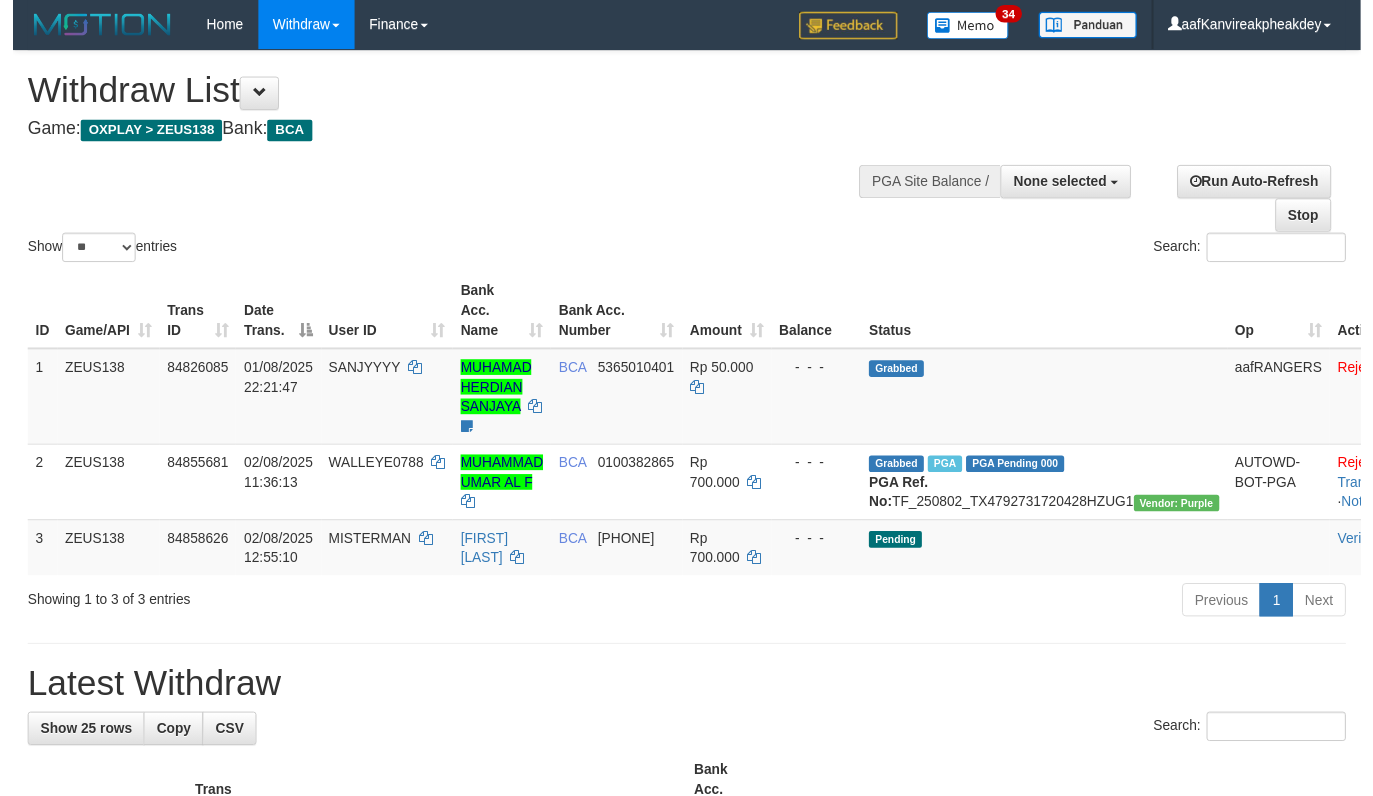 scroll, scrollTop: 0, scrollLeft: 0, axis: both 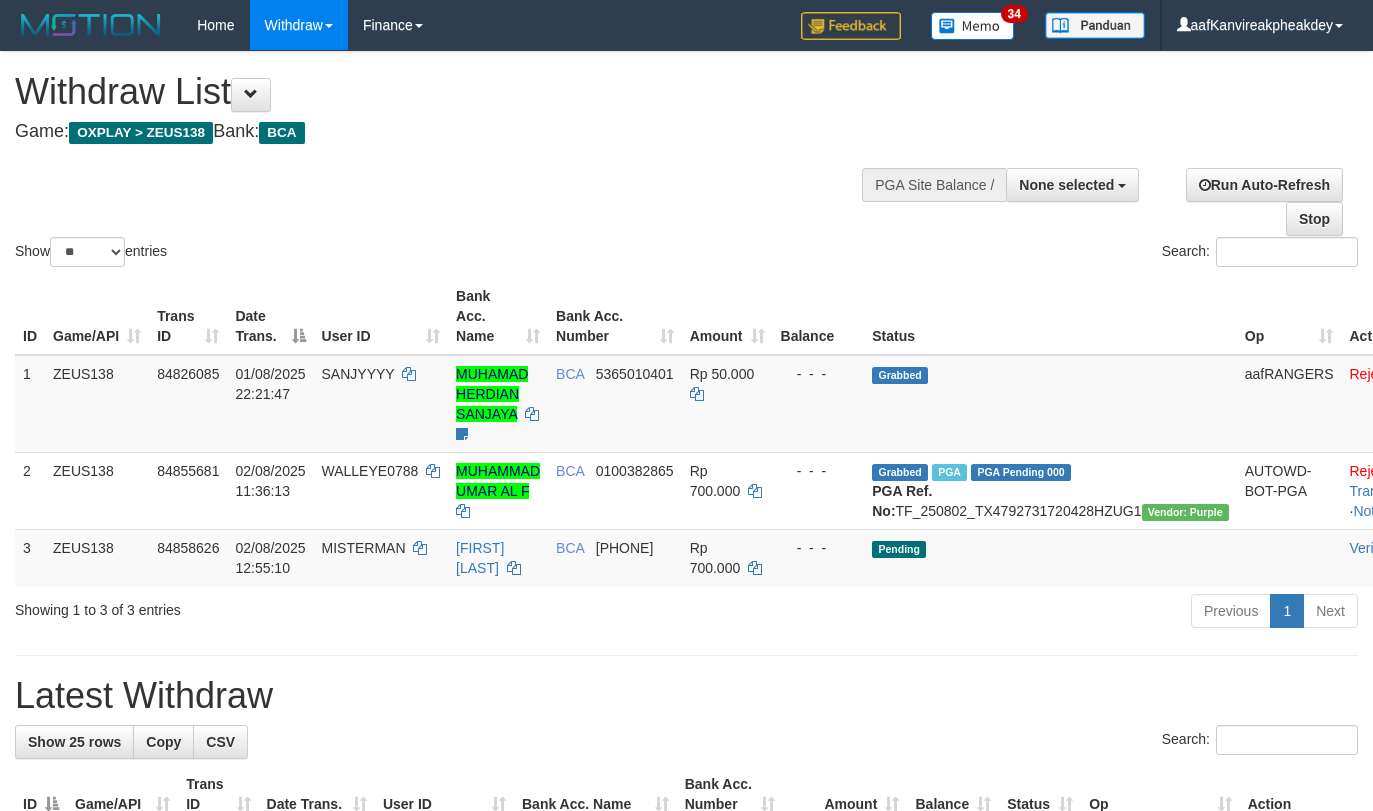 select 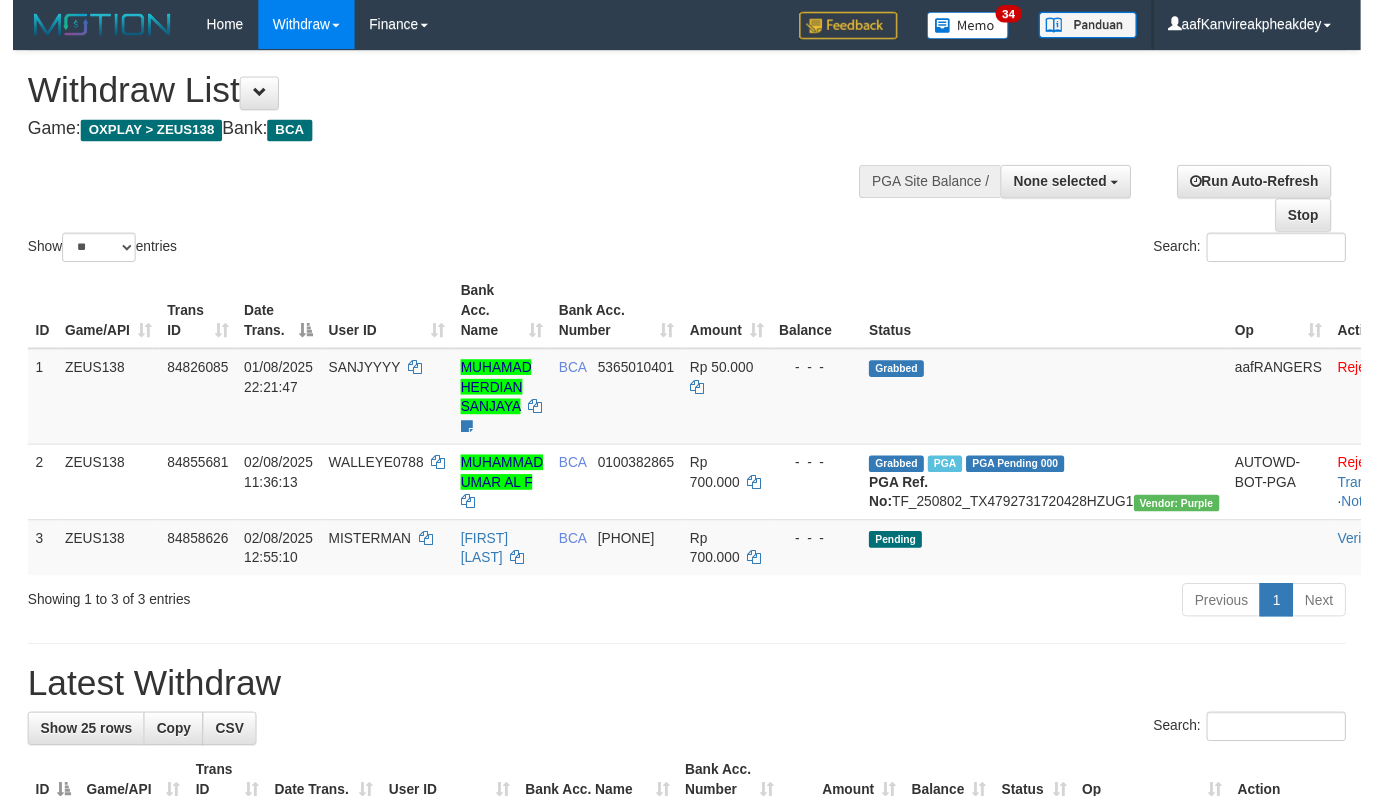 scroll, scrollTop: 0, scrollLeft: 0, axis: both 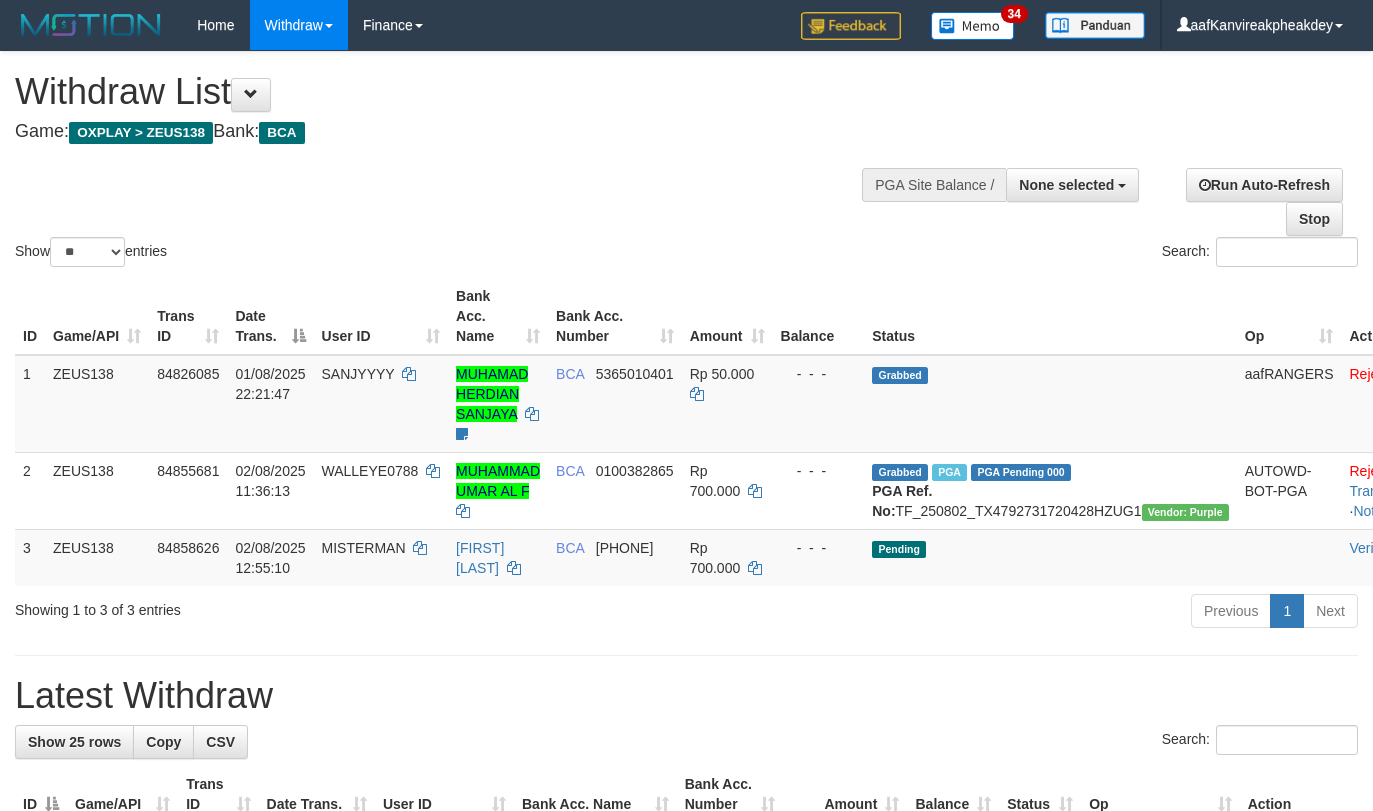 select 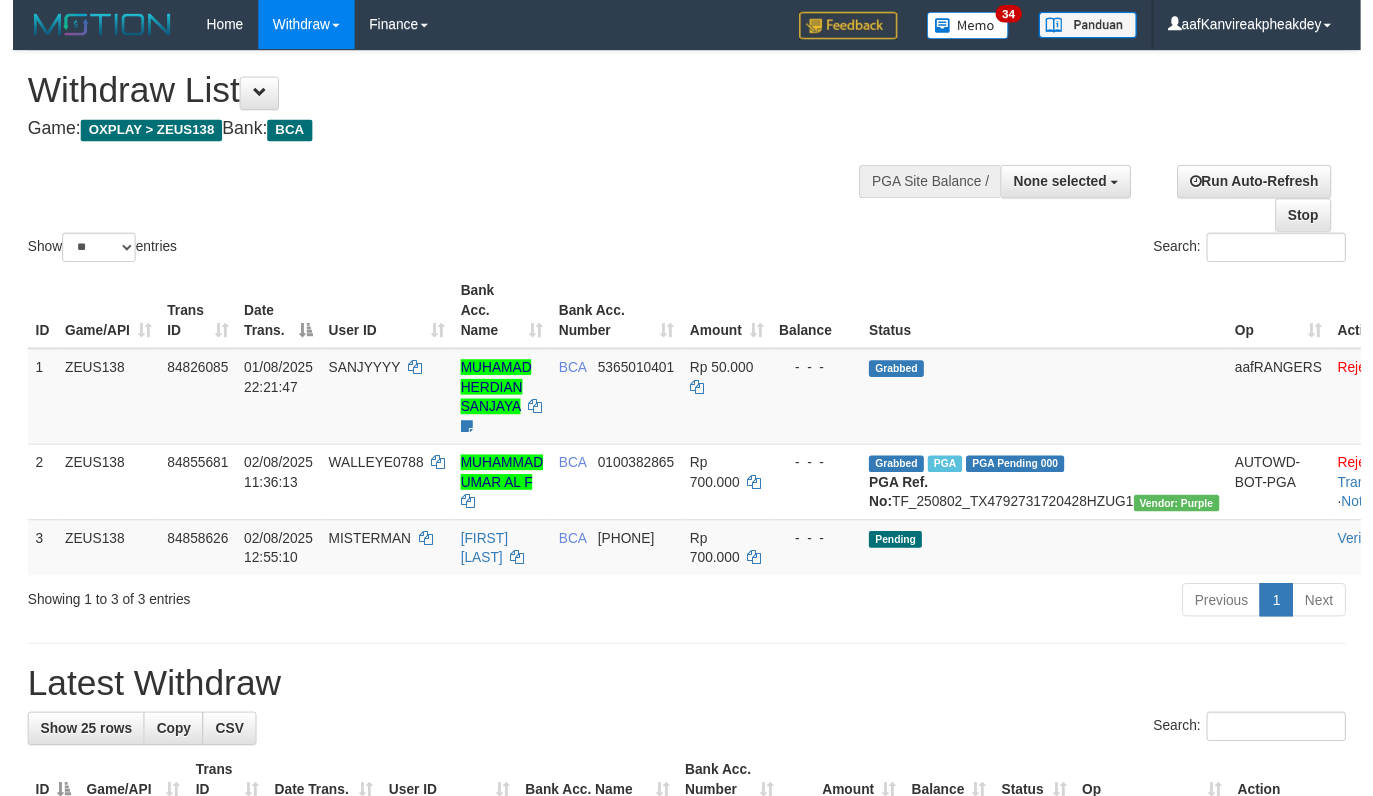 scroll, scrollTop: 0, scrollLeft: 0, axis: both 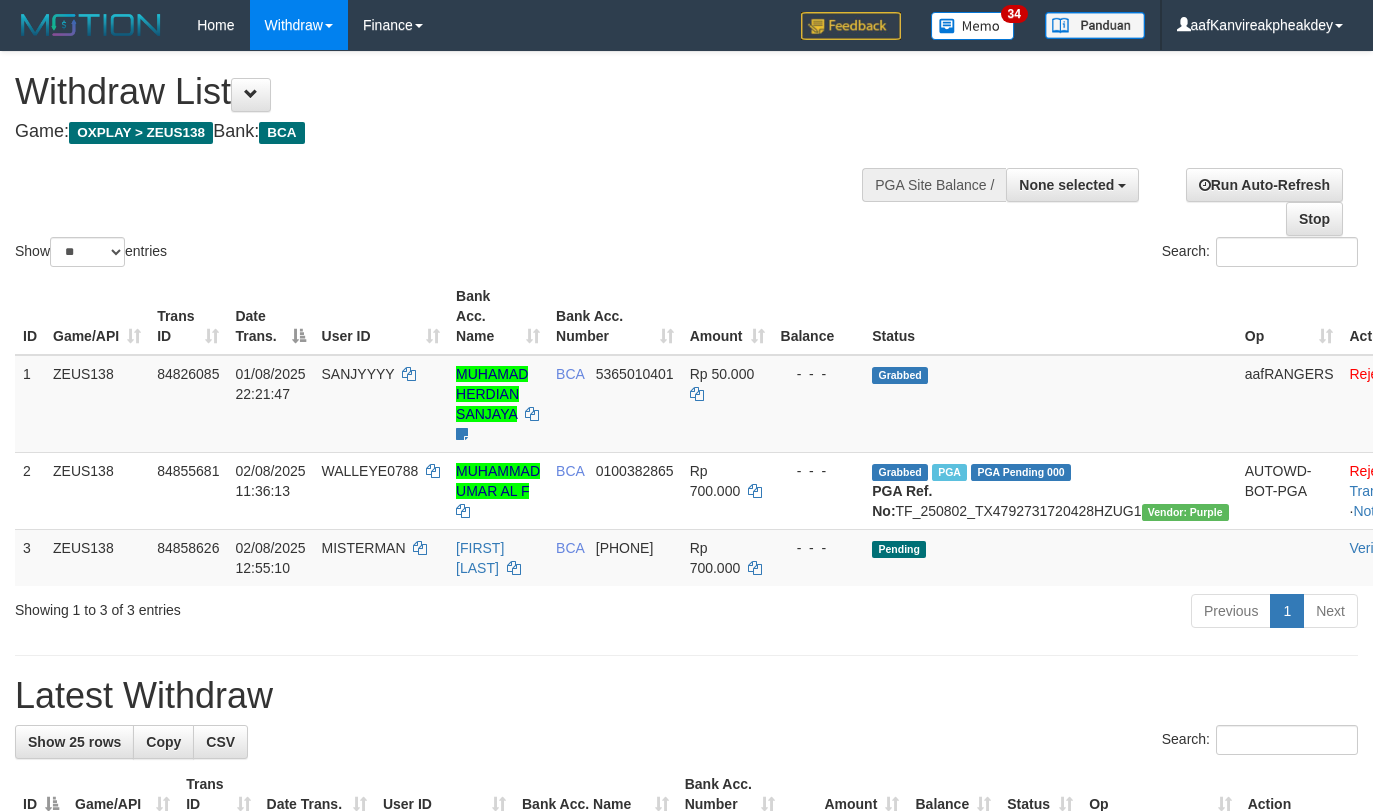 select 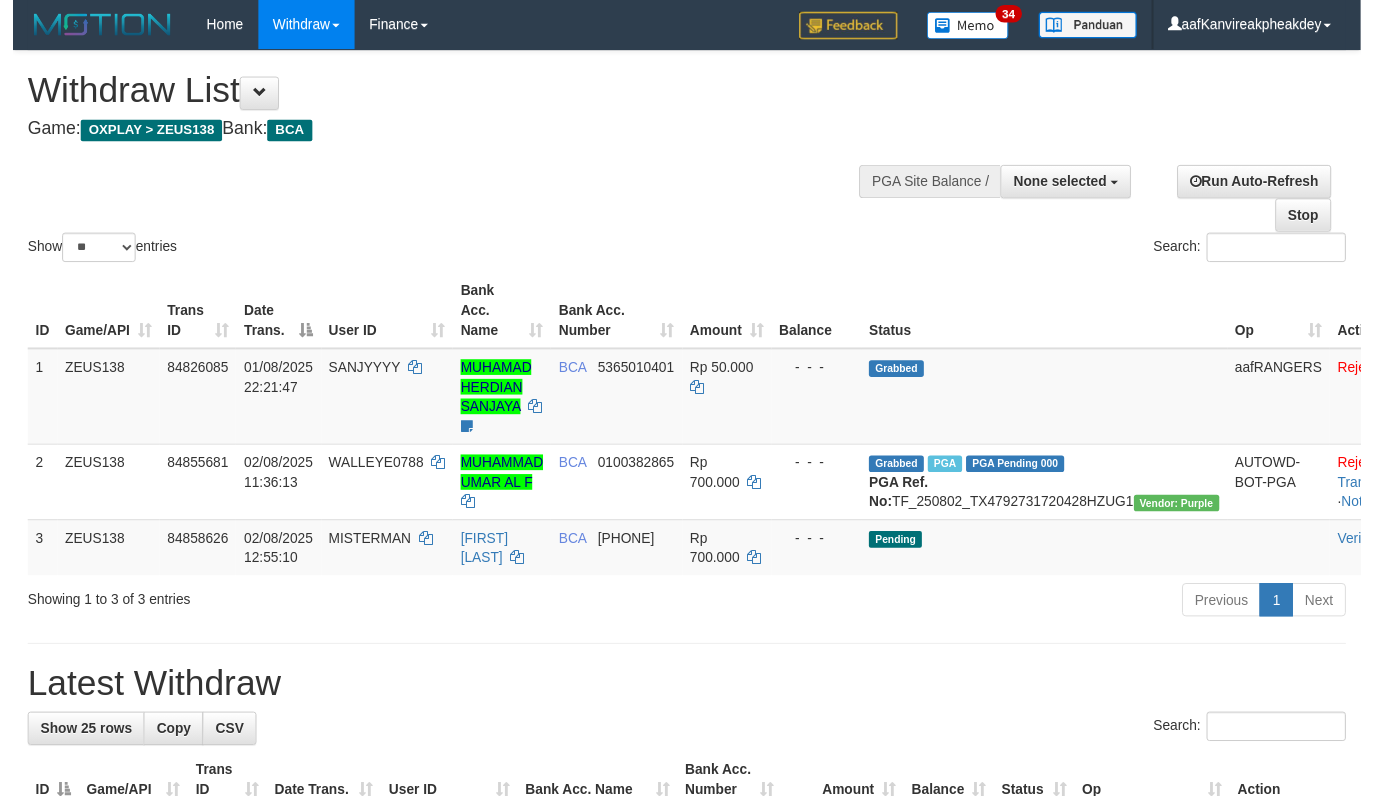 scroll, scrollTop: 0, scrollLeft: 0, axis: both 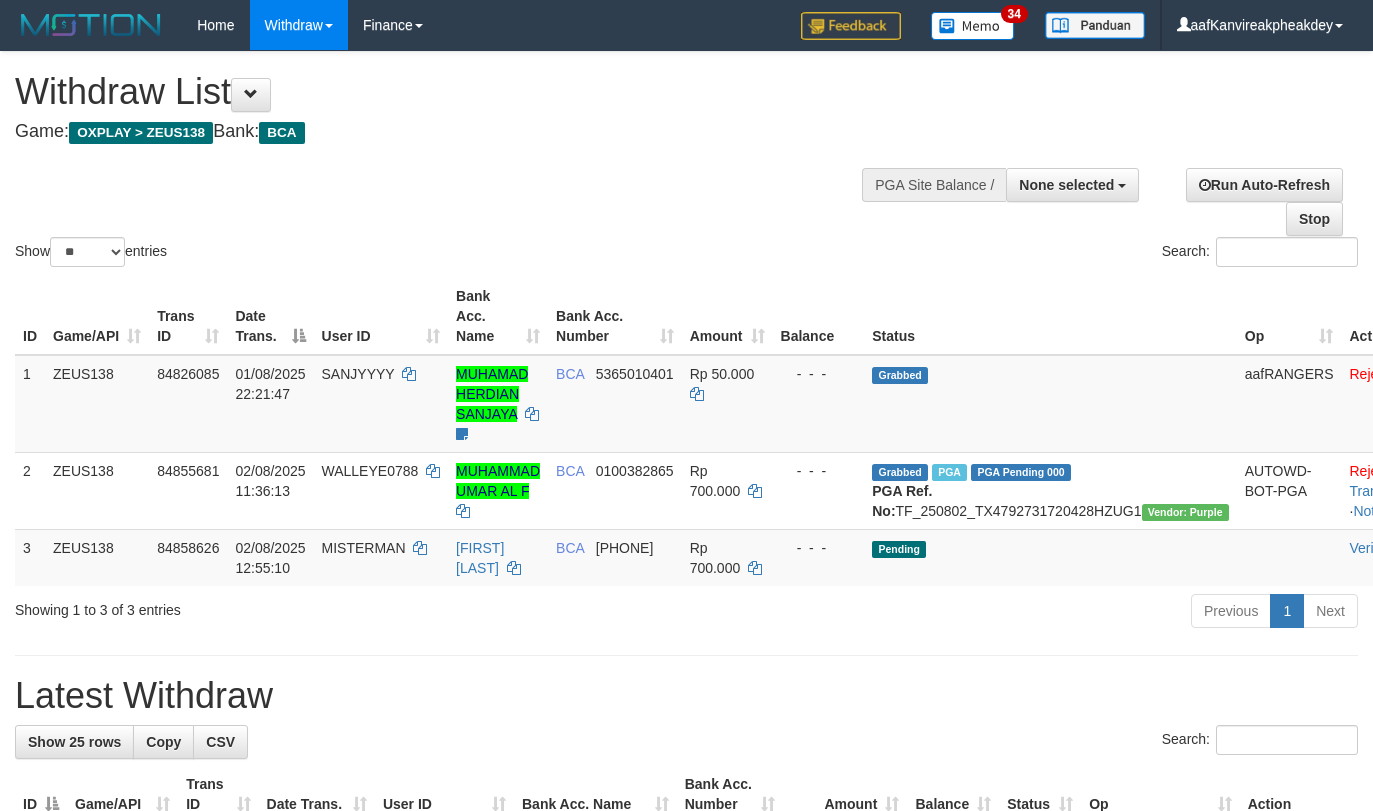 select 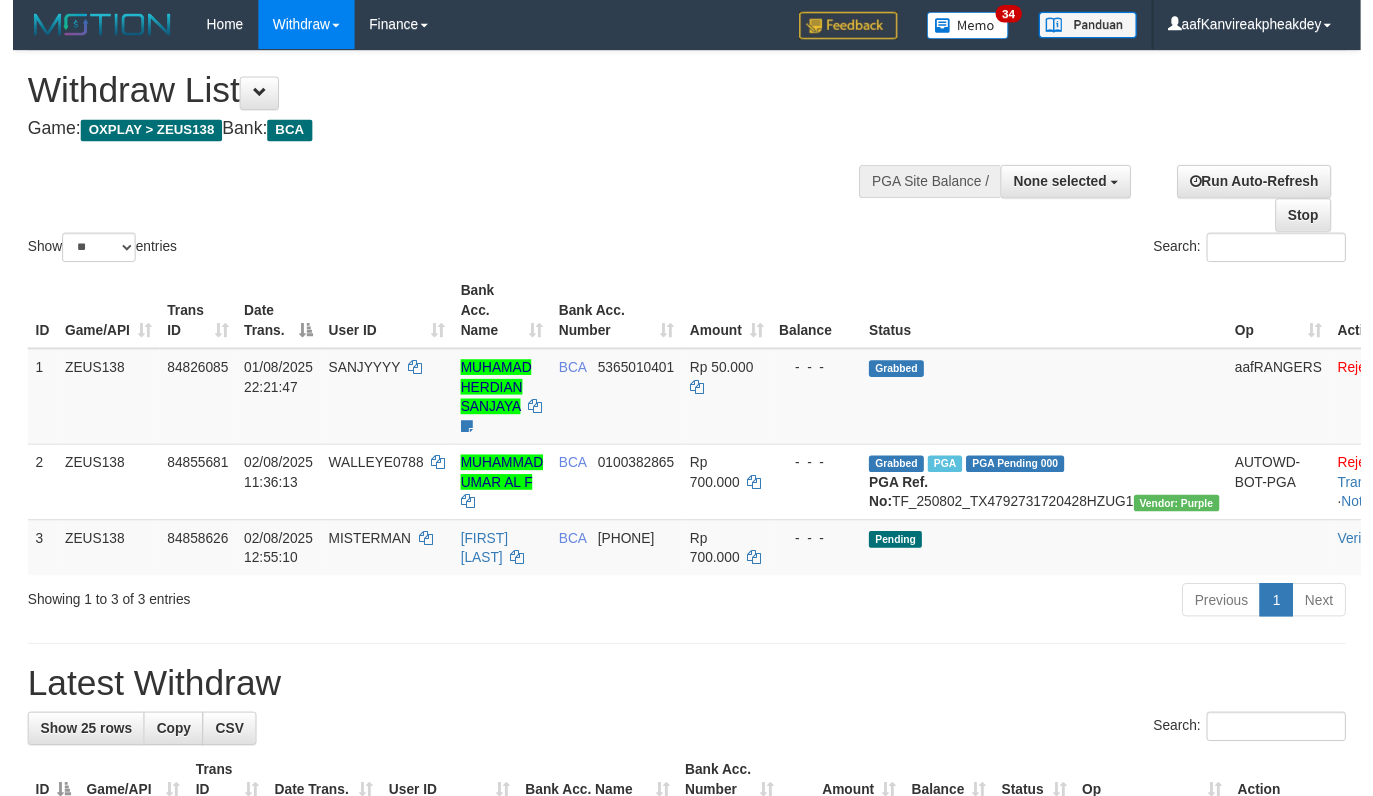 scroll, scrollTop: 0, scrollLeft: 0, axis: both 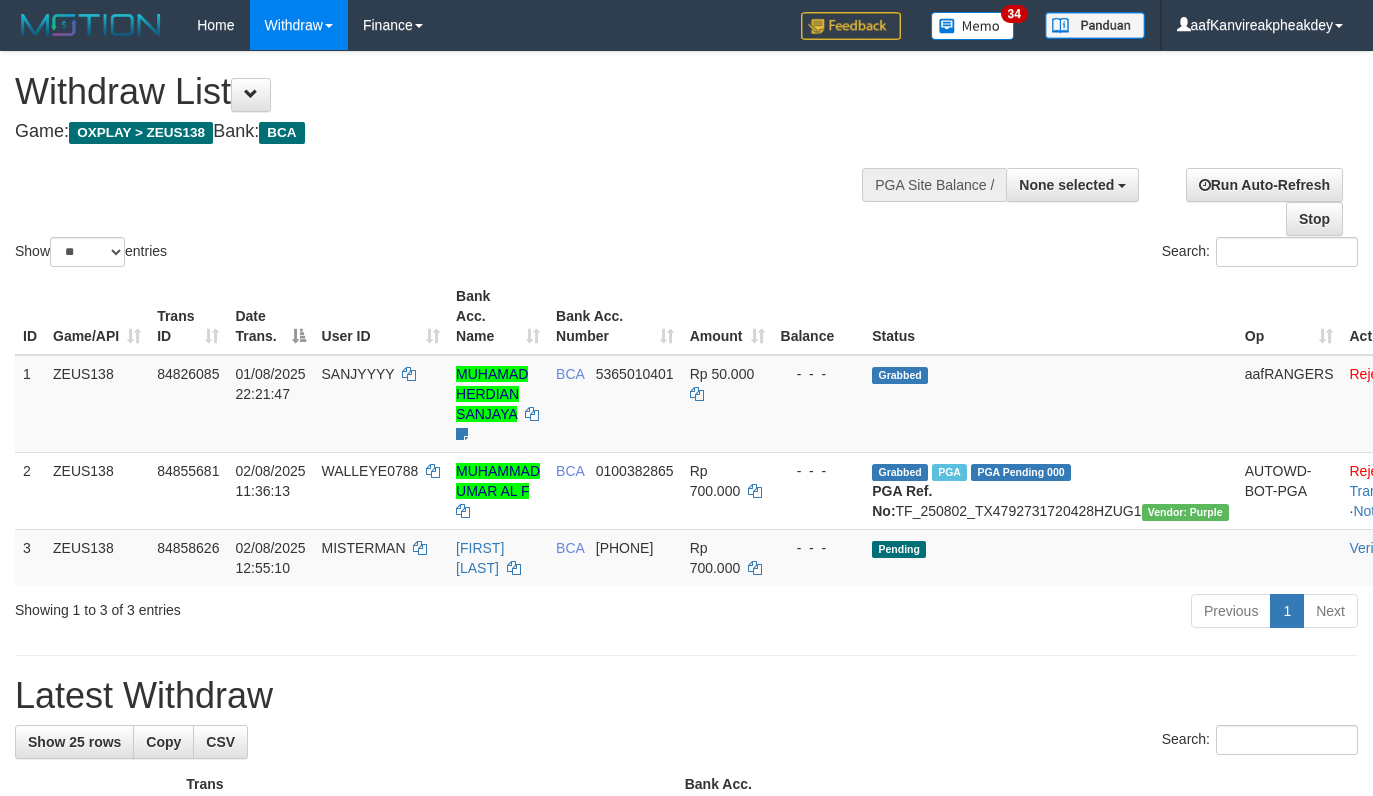 click on "Show  ** ** ** ***  entries Search:" at bounding box center (686, 161) 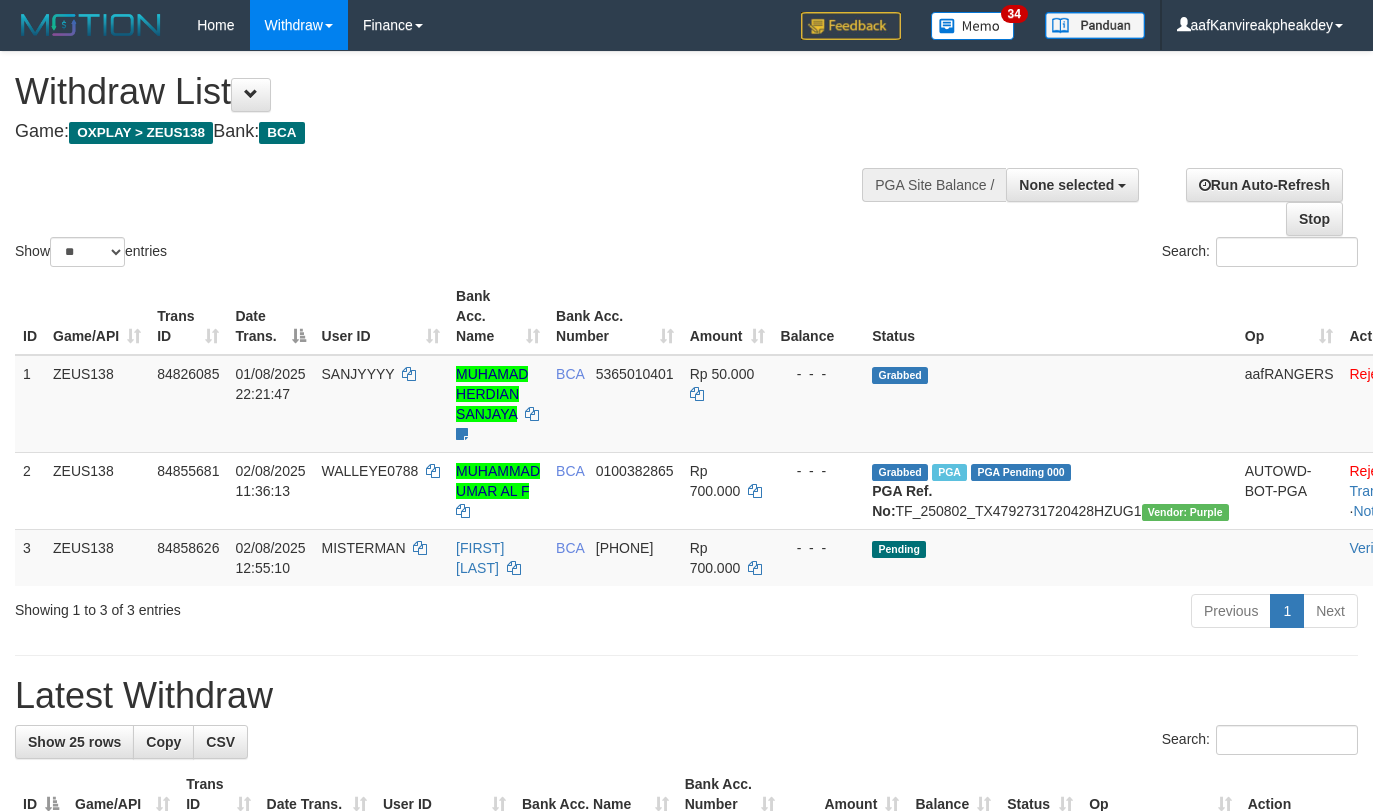 select 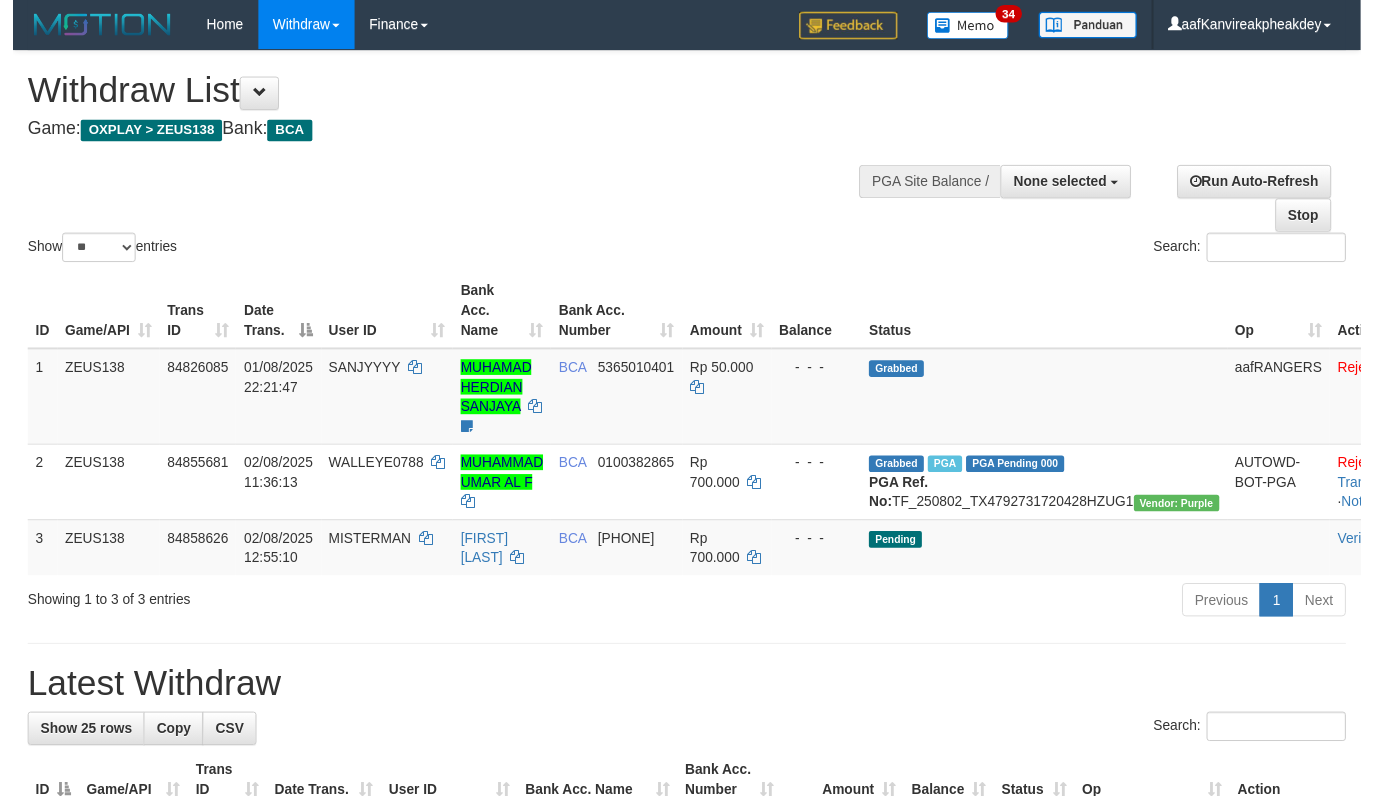 scroll, scrollTop: 0, scrollLeft: 0, axis: both 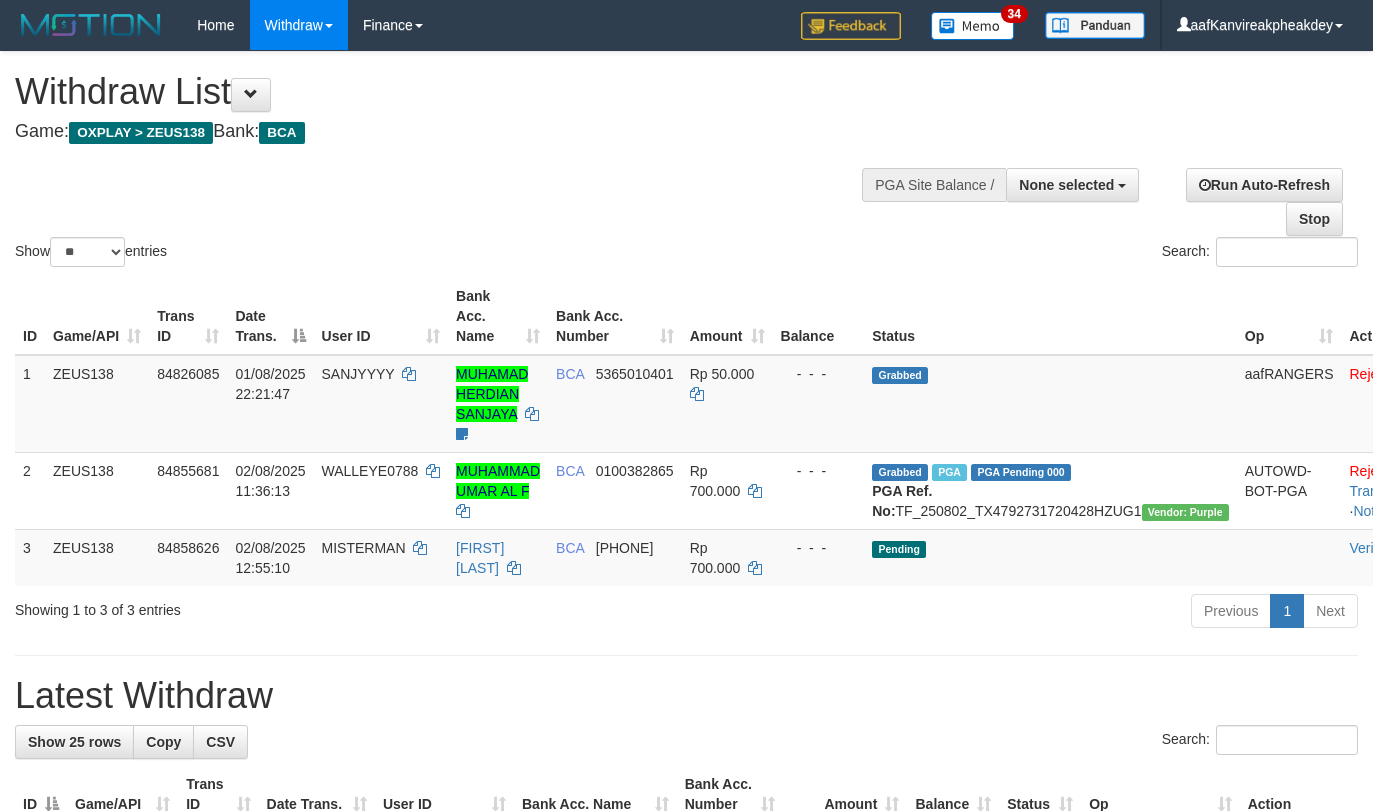 select 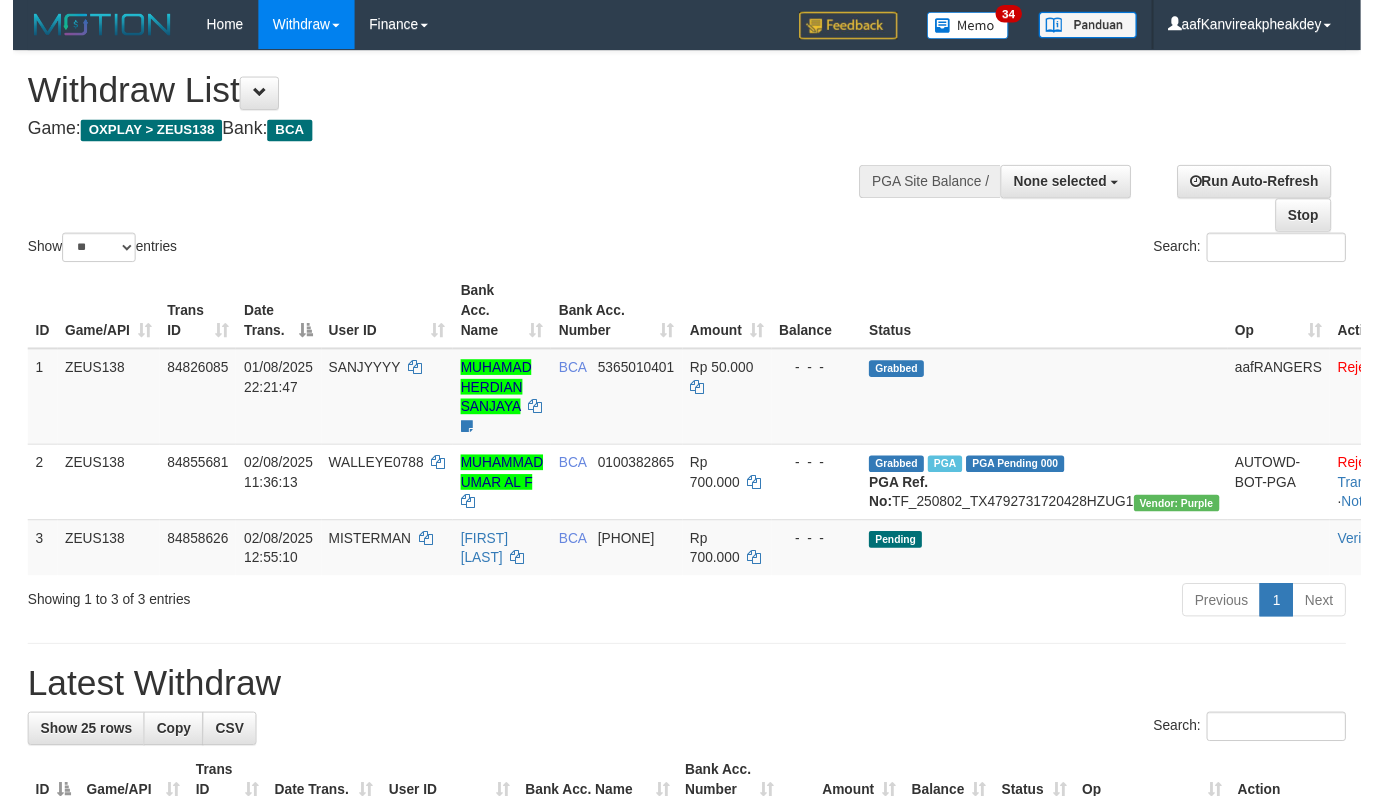 scroll, scrollTop: 0, scrollLeft: 0, axis: both 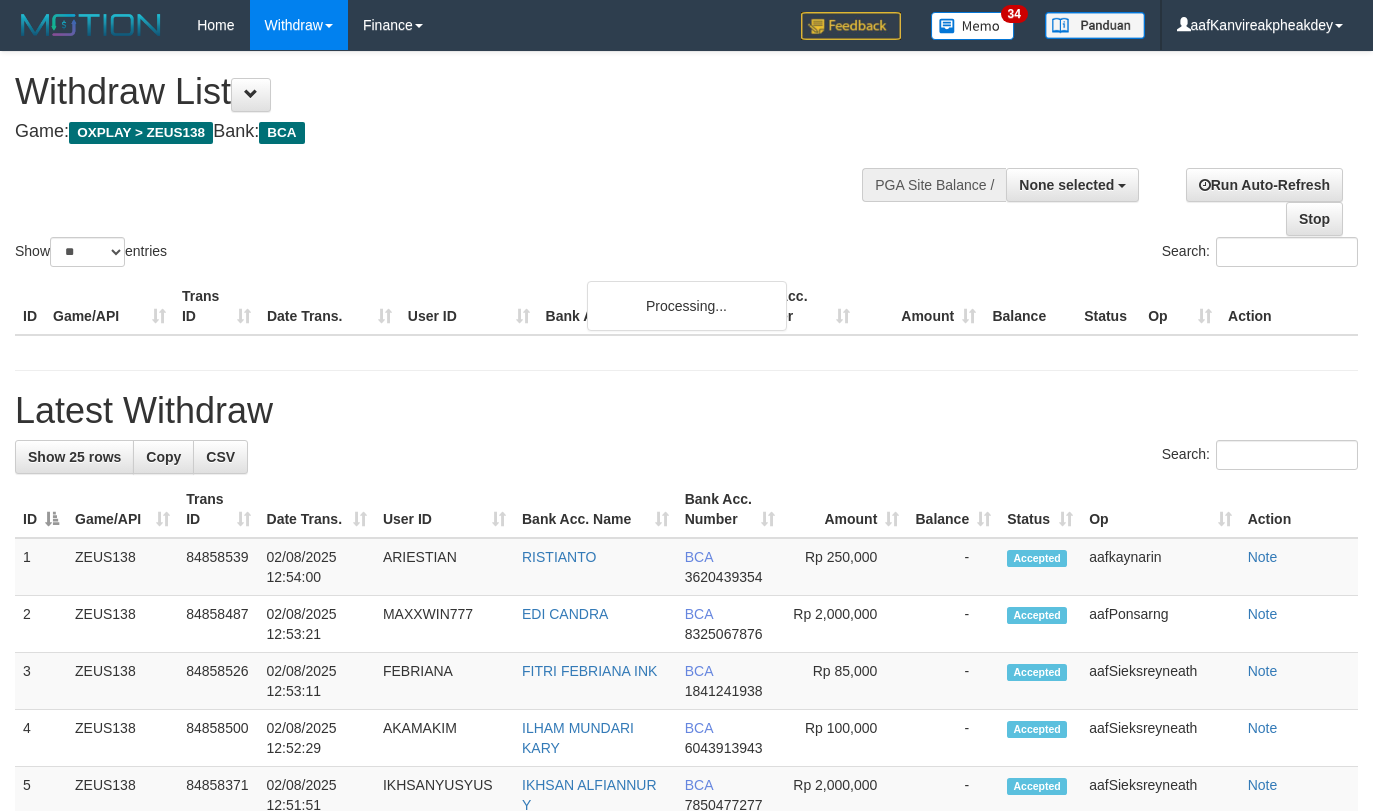 select 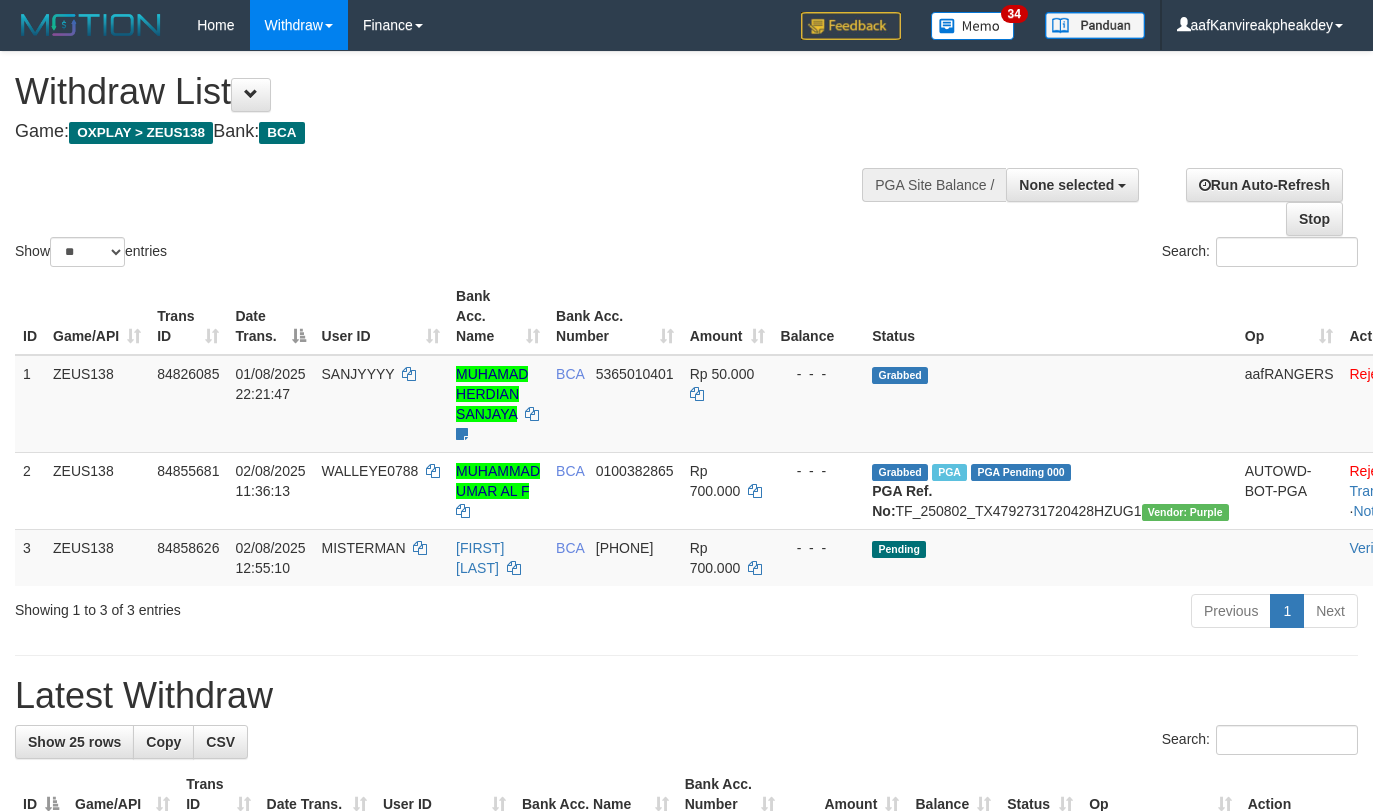 select 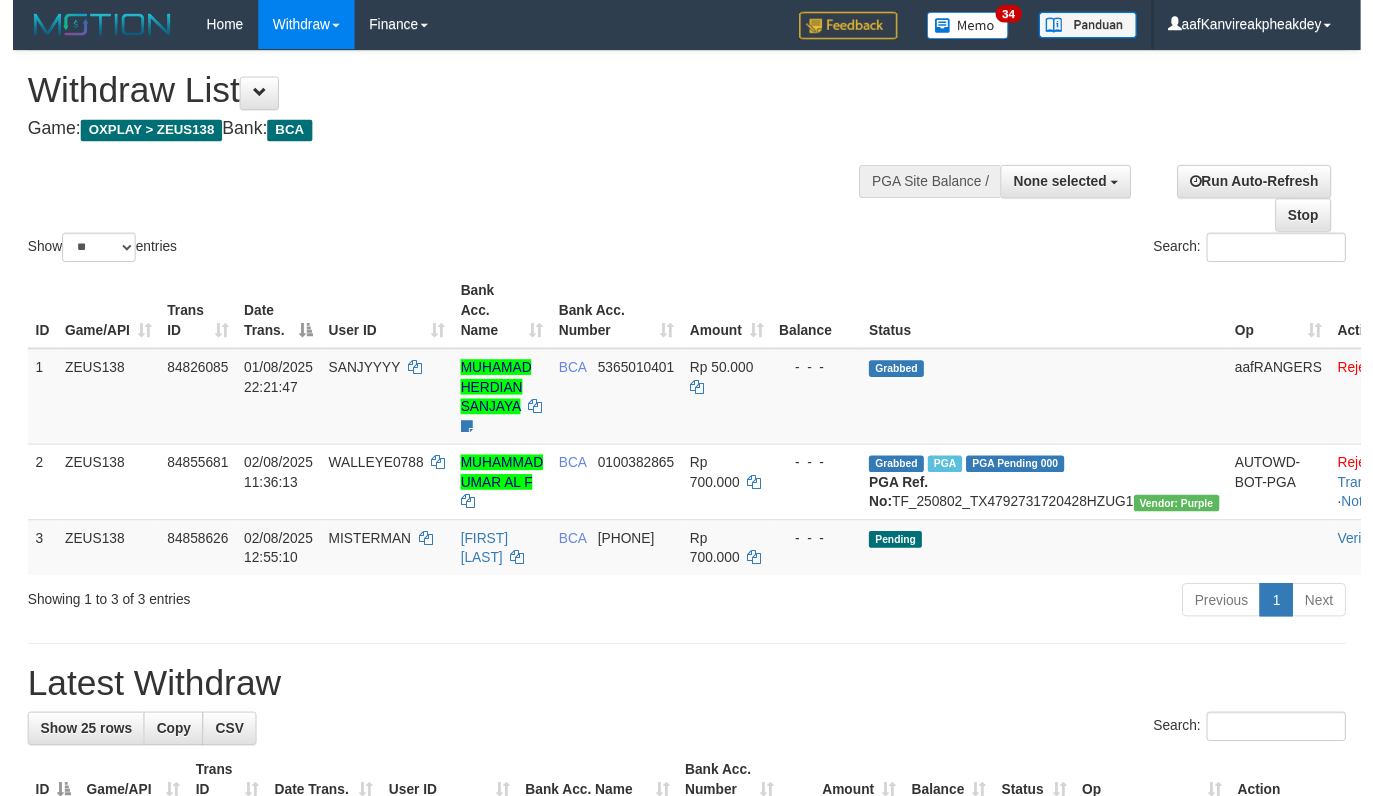 scroll, scrollTop: 0, scrollLeft: 0, axis: both 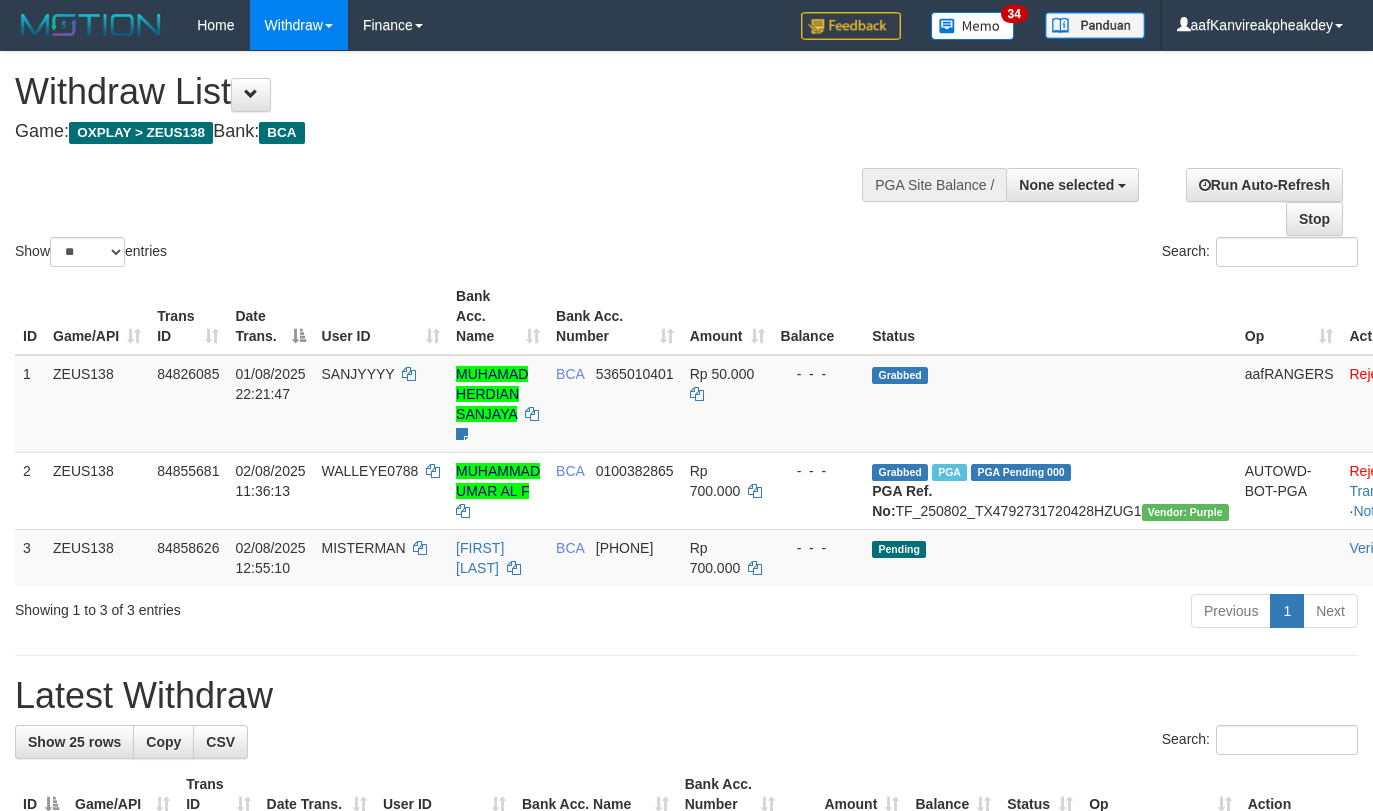 select 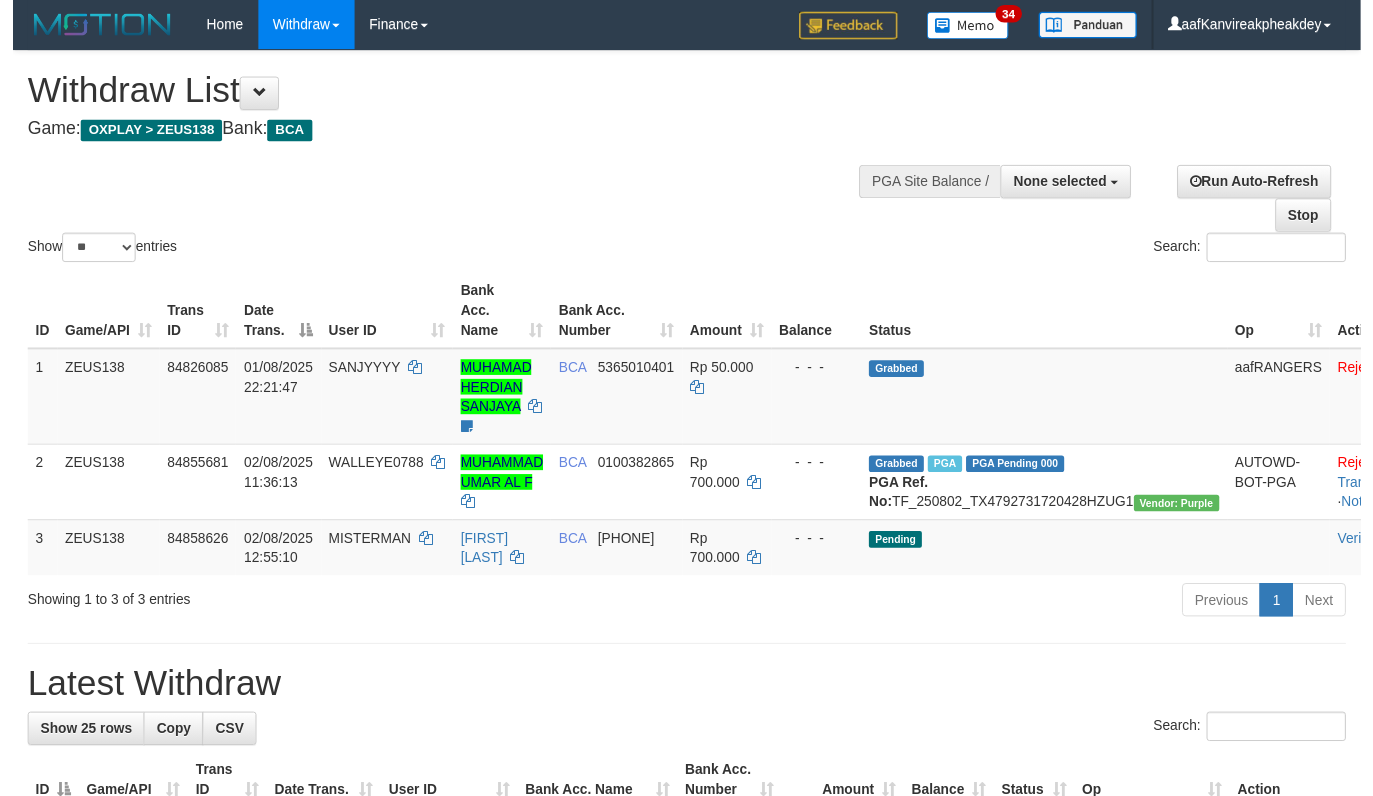 scroll, scrollTop: 0, scrollLeft: 0, axis: both 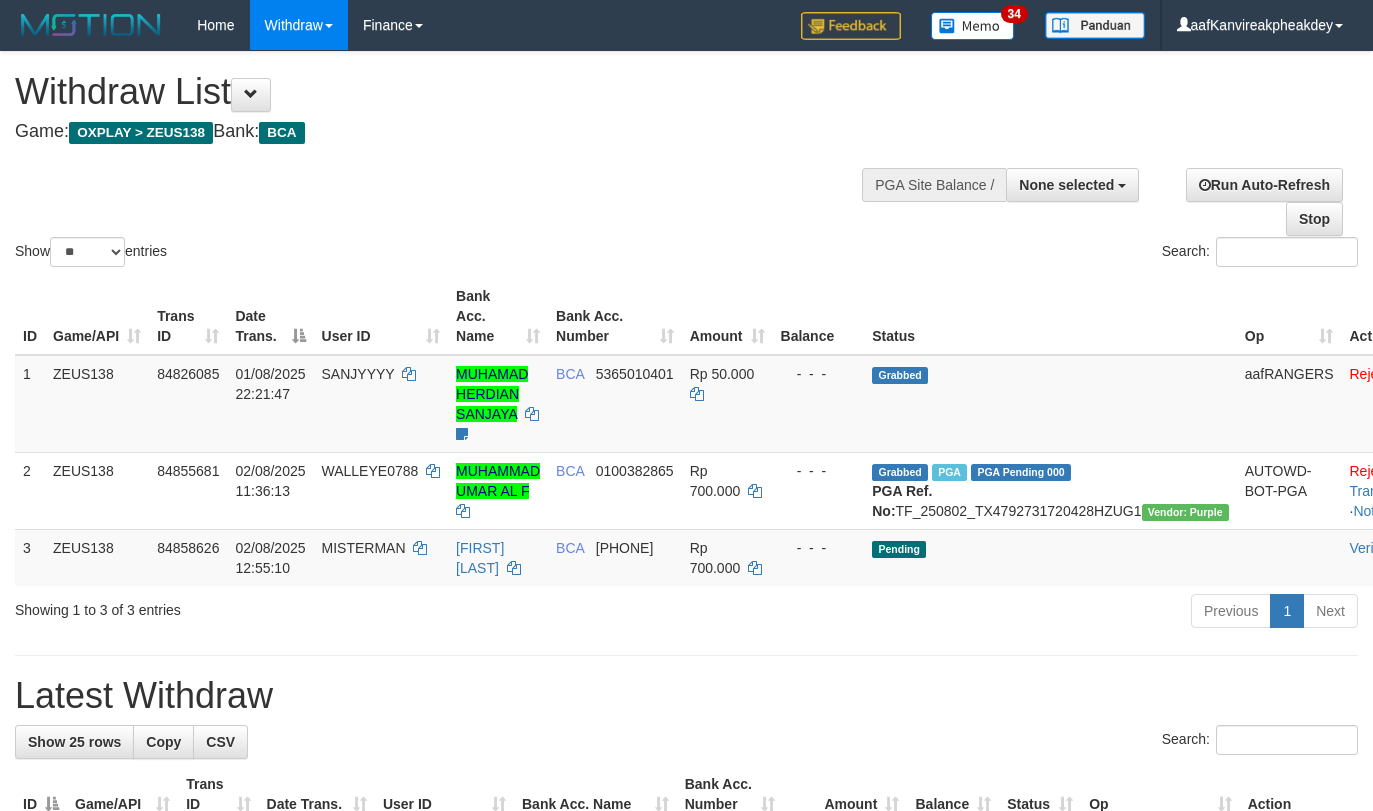 select 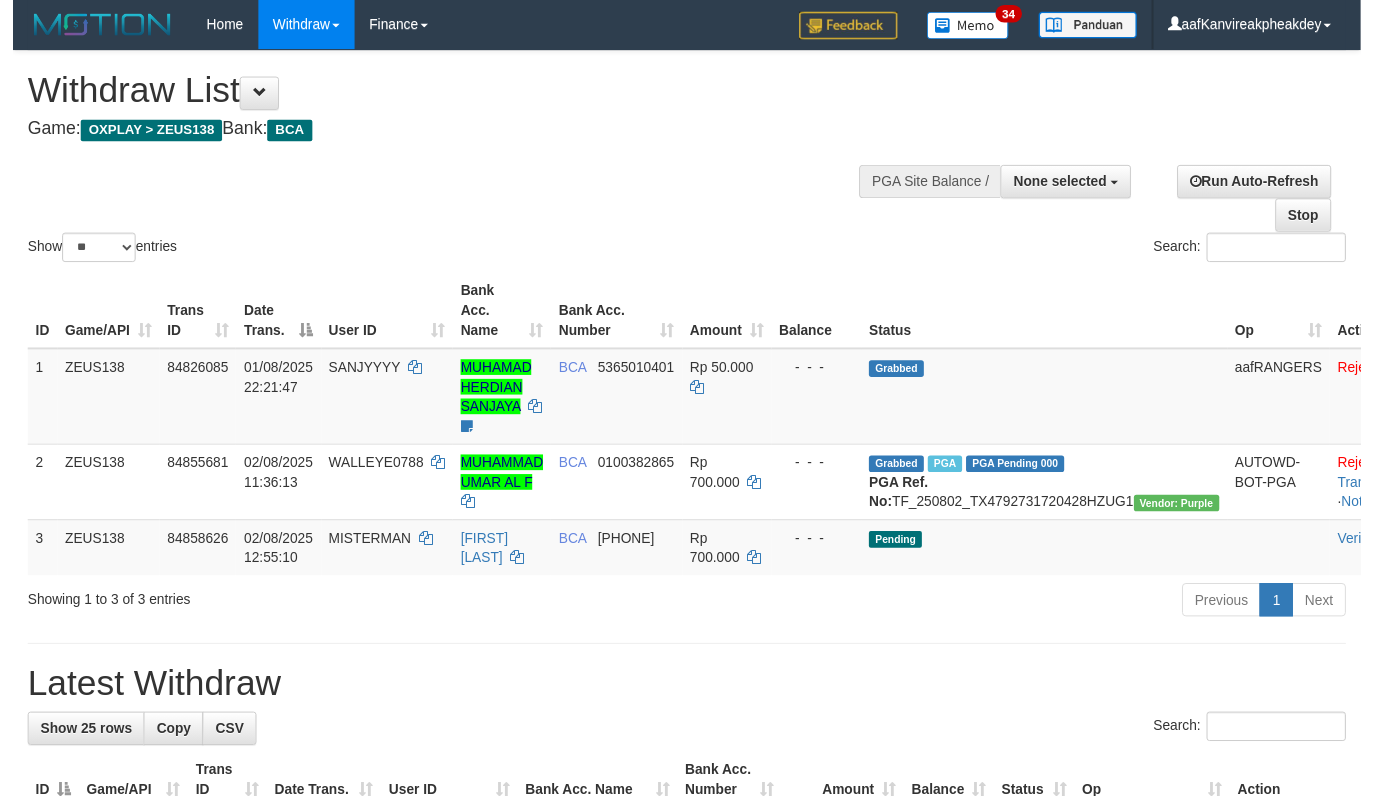 scroll, scrollTop: 0, scrollLeft: 0, axis: both 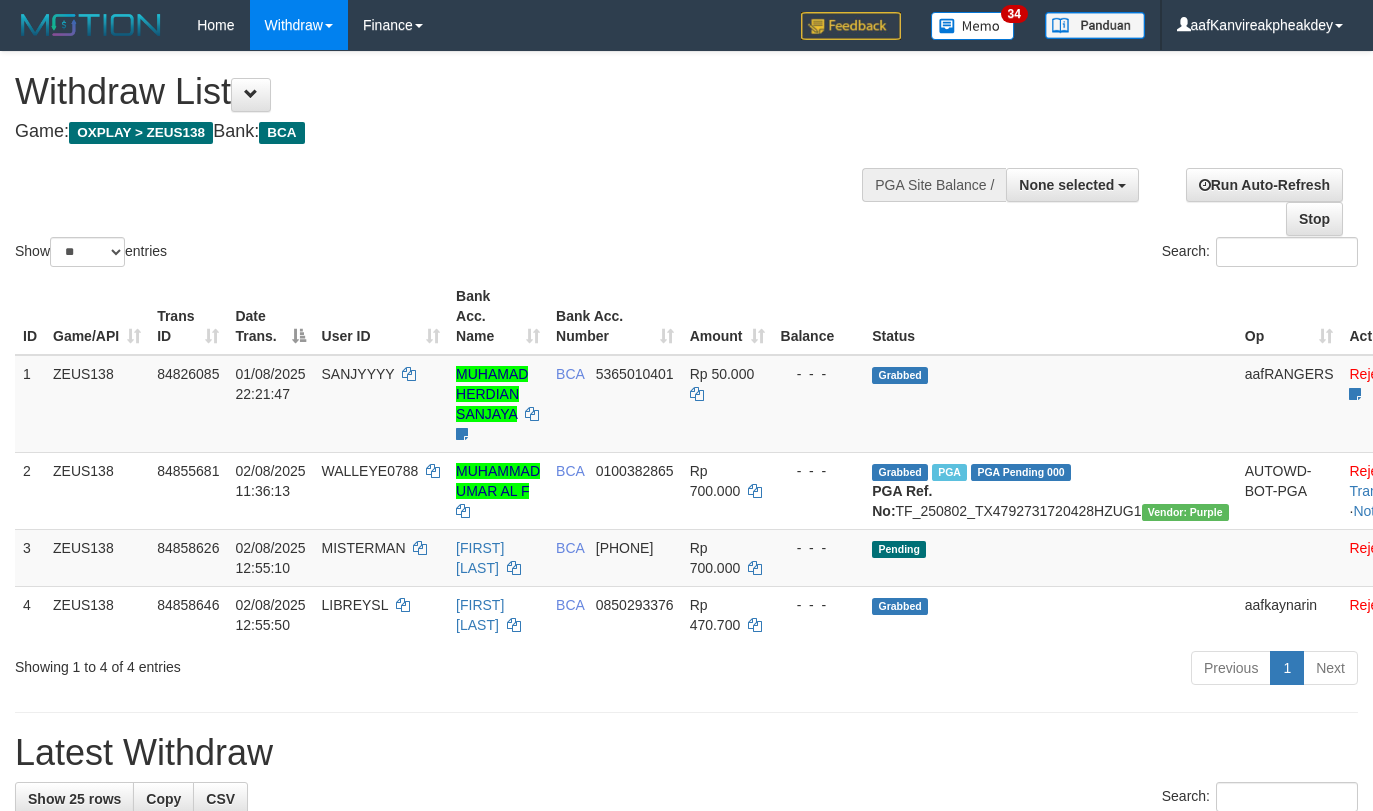 select 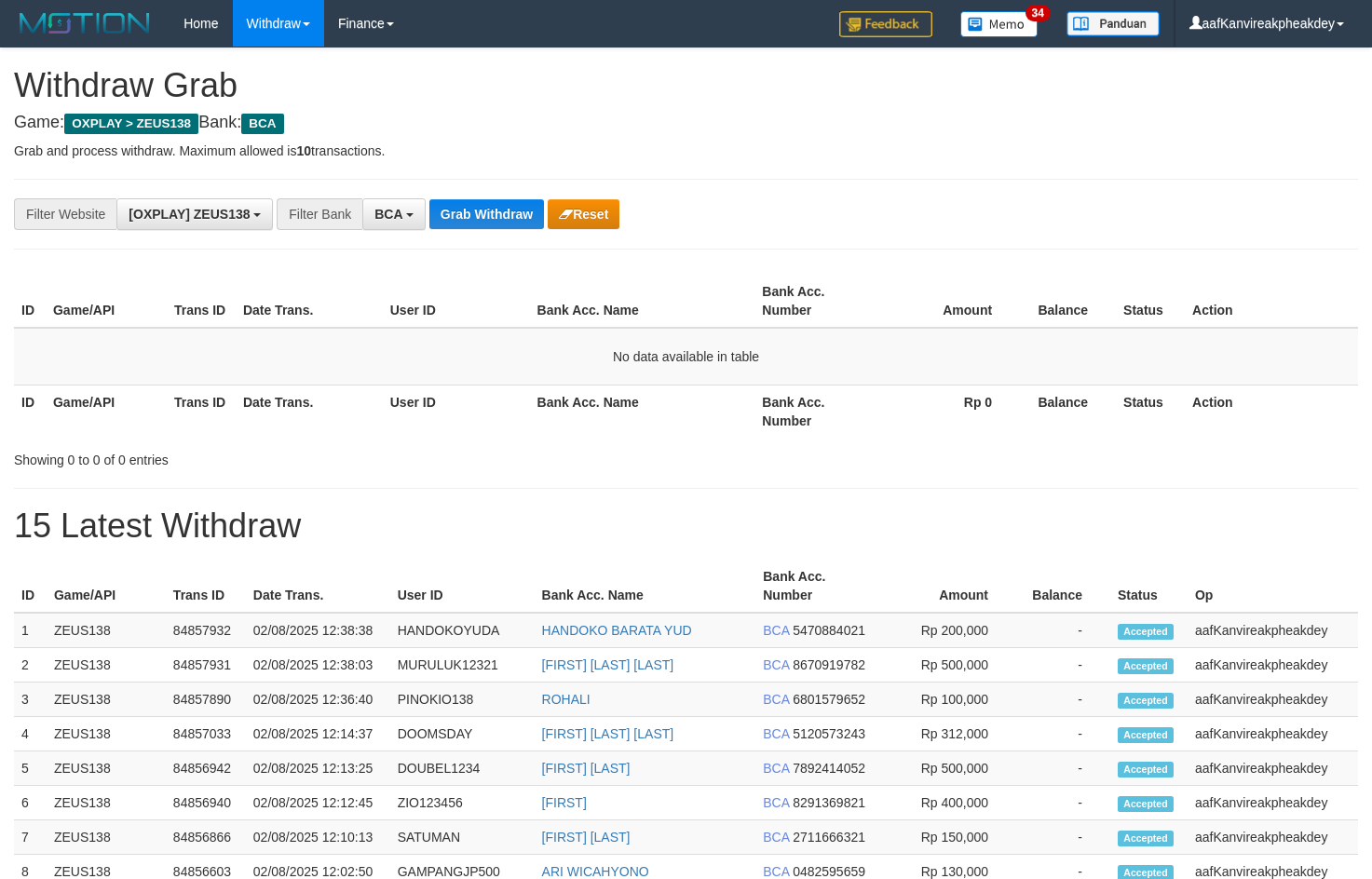 scroll, scrollTop: 0, scrollLeft: 0, axis: both 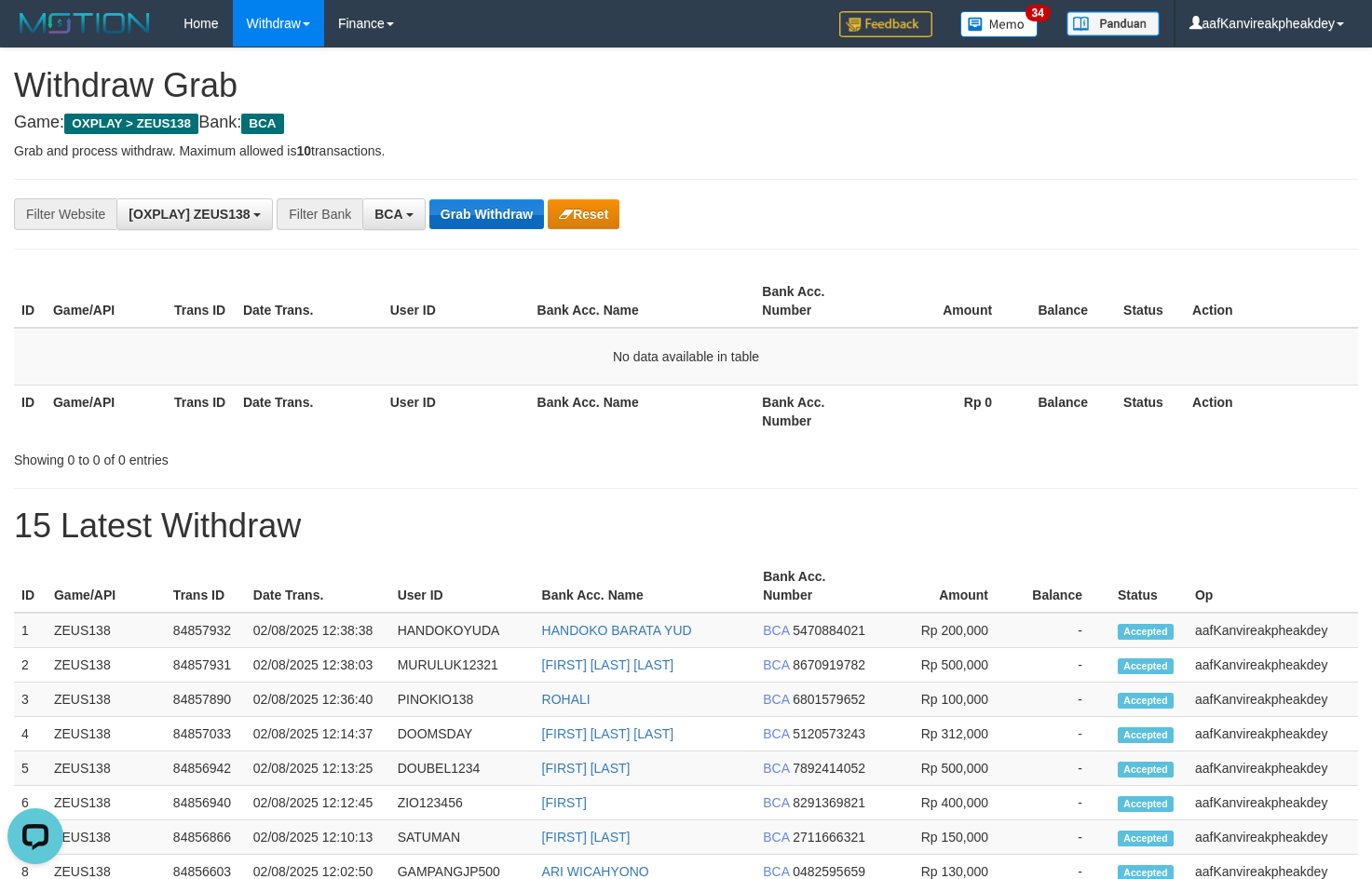 click on "**********" at bounding box center (686, 214) 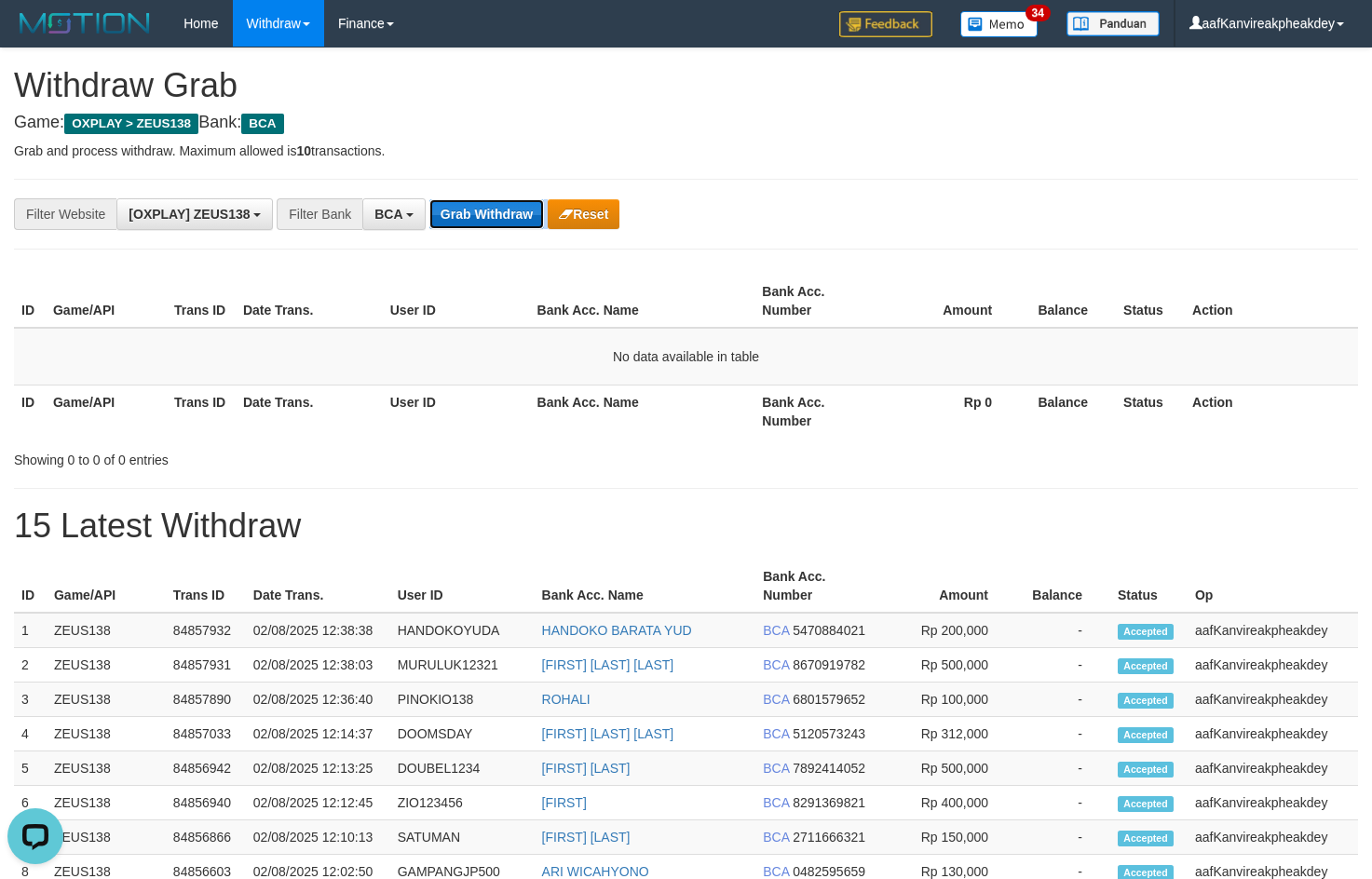 click on "Grab Withdraw" at bounding box center (486, 214) 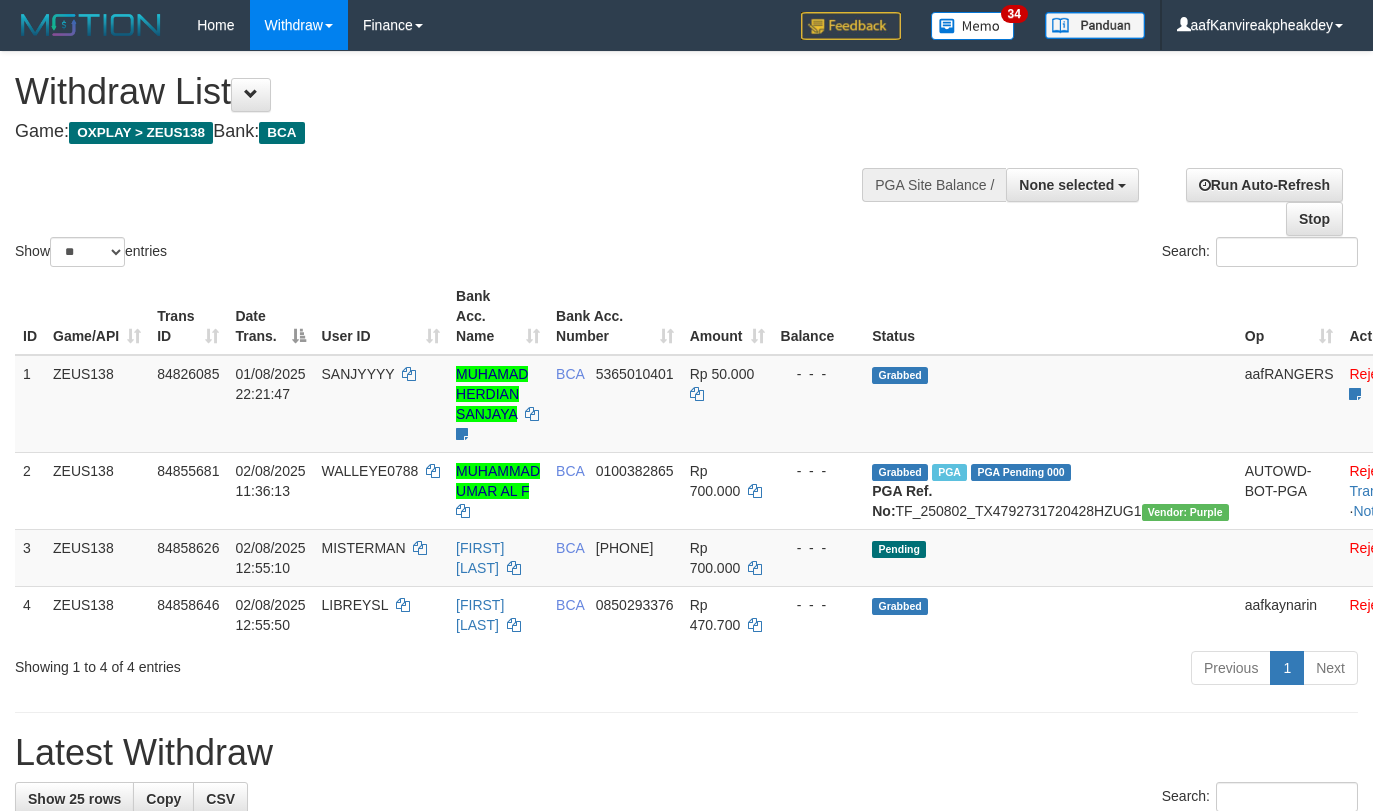 select 